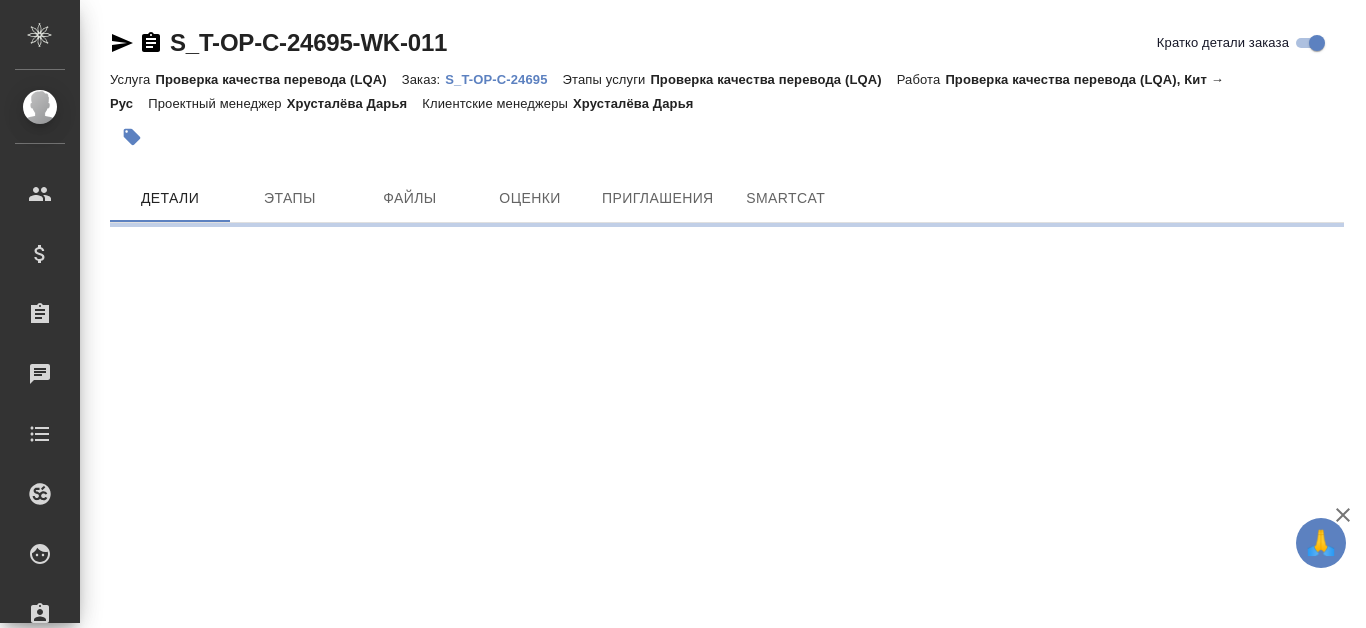 scroll, scrollTop: 0, scrollLeft: 0, axis: both 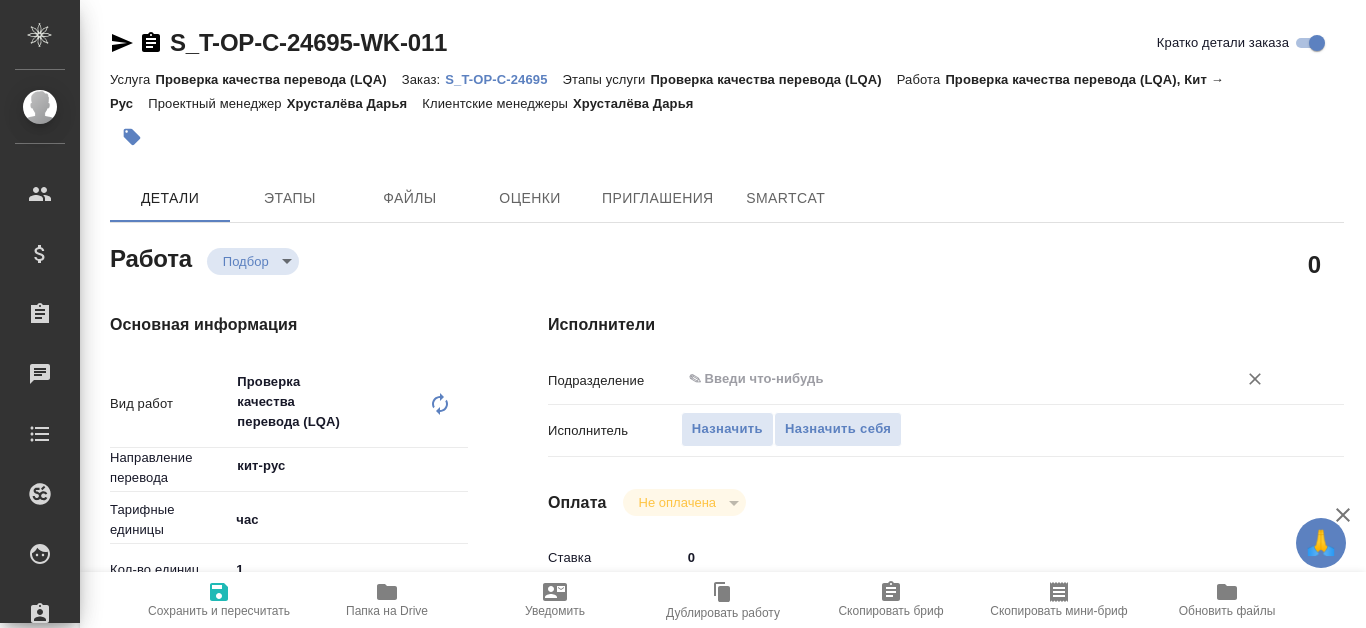 type on "x" 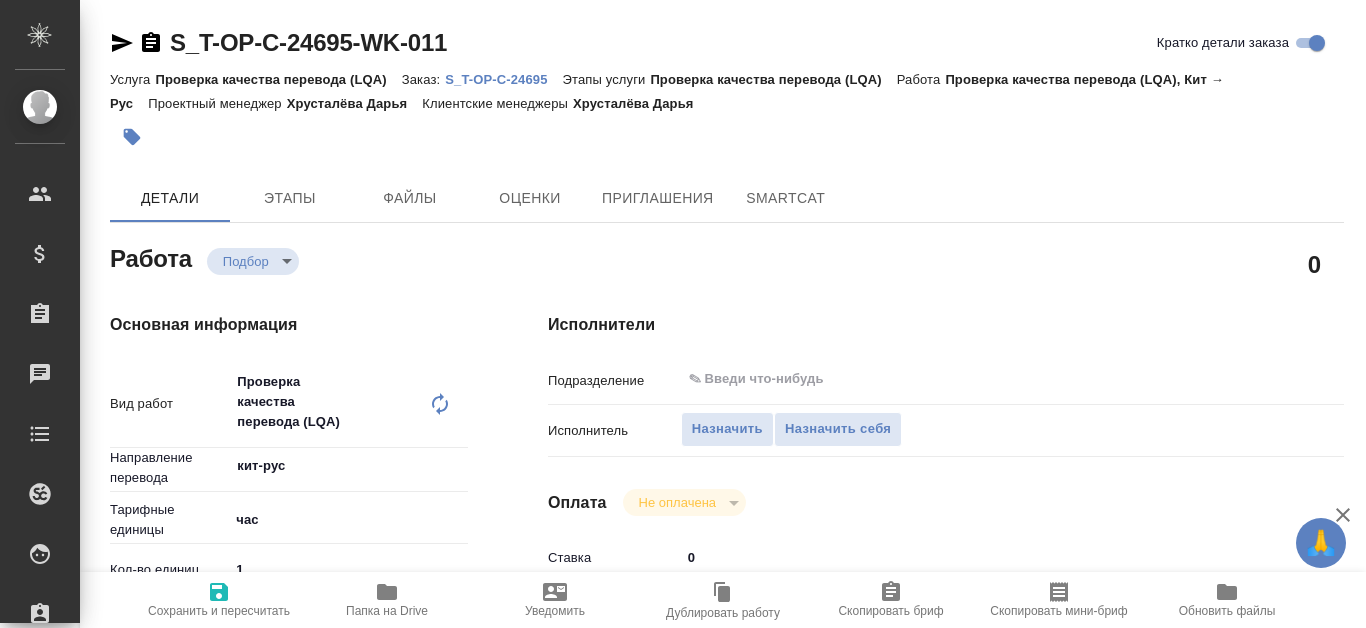 type on "x" 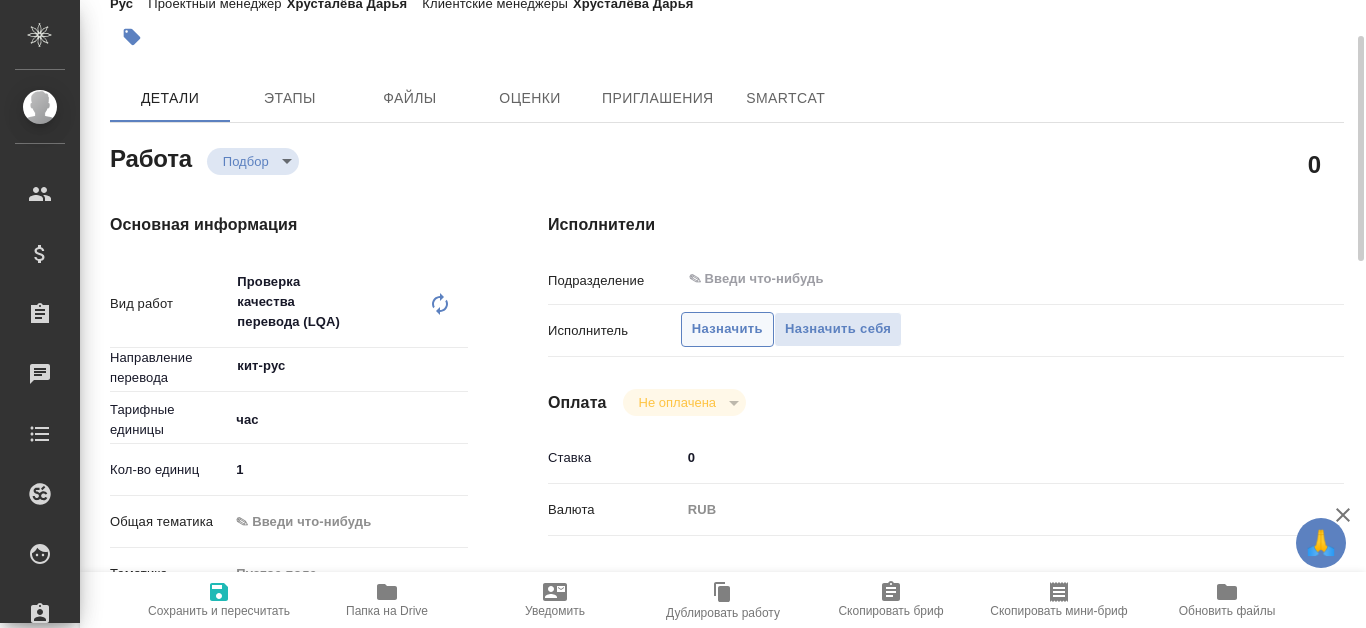 type on "x" 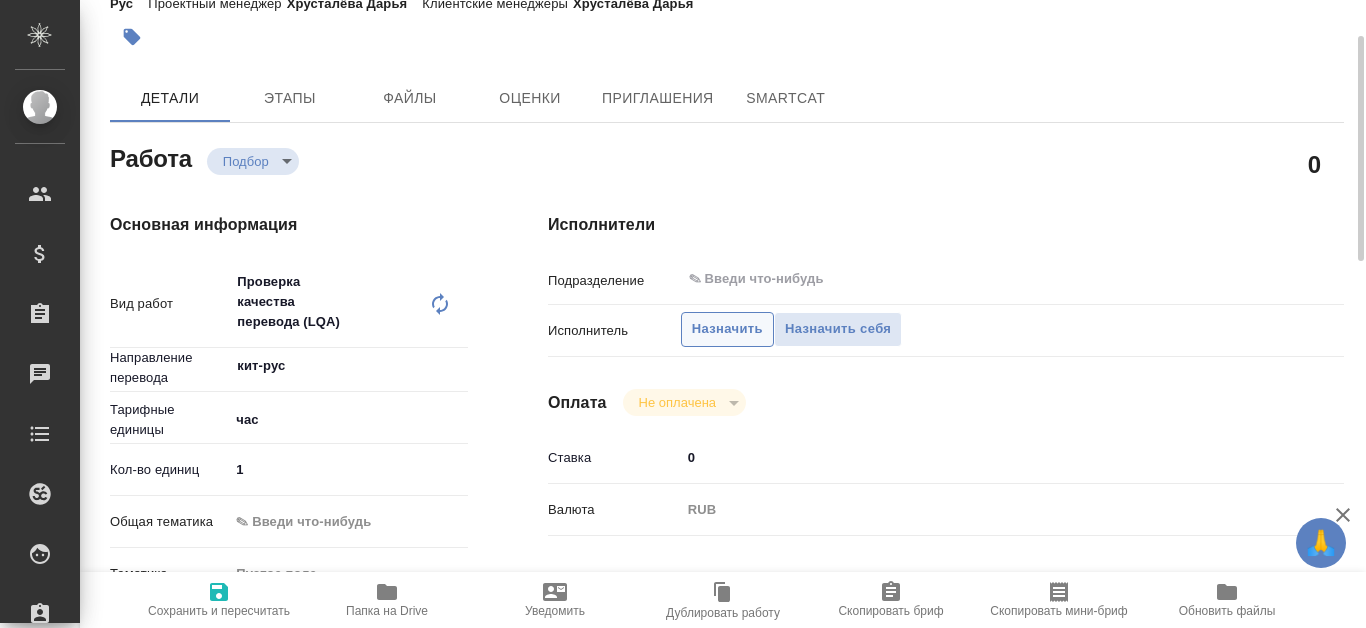 type on "x" 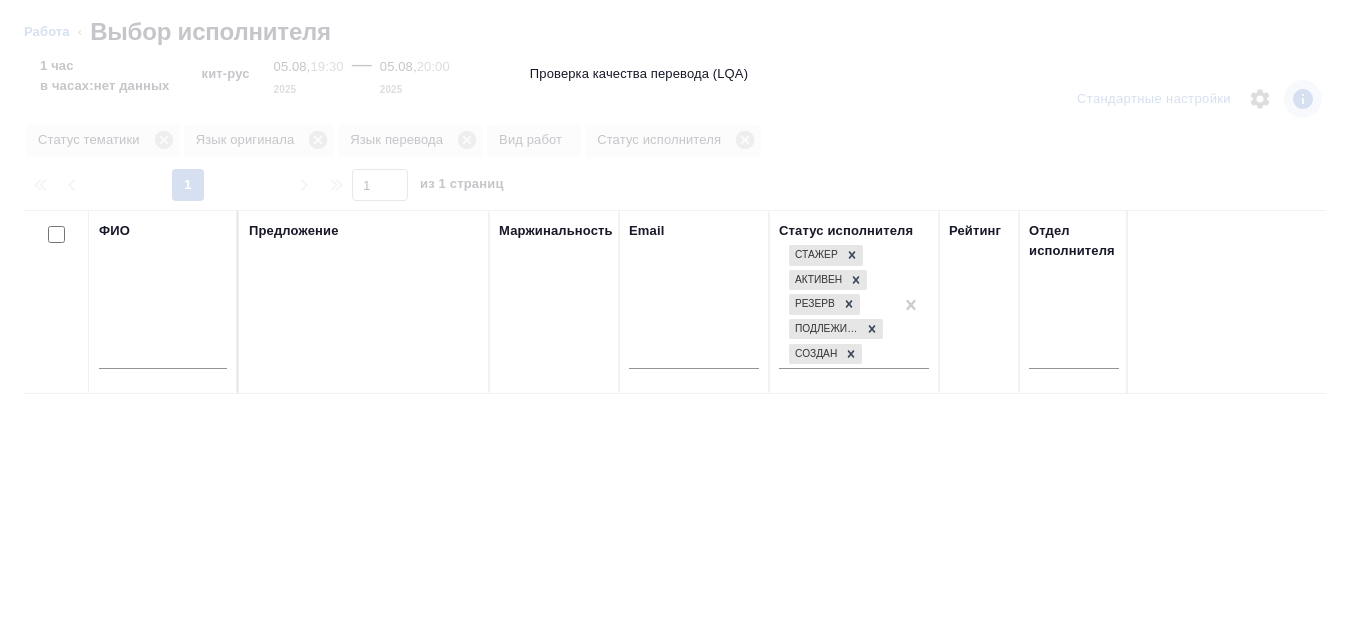 type on "x" 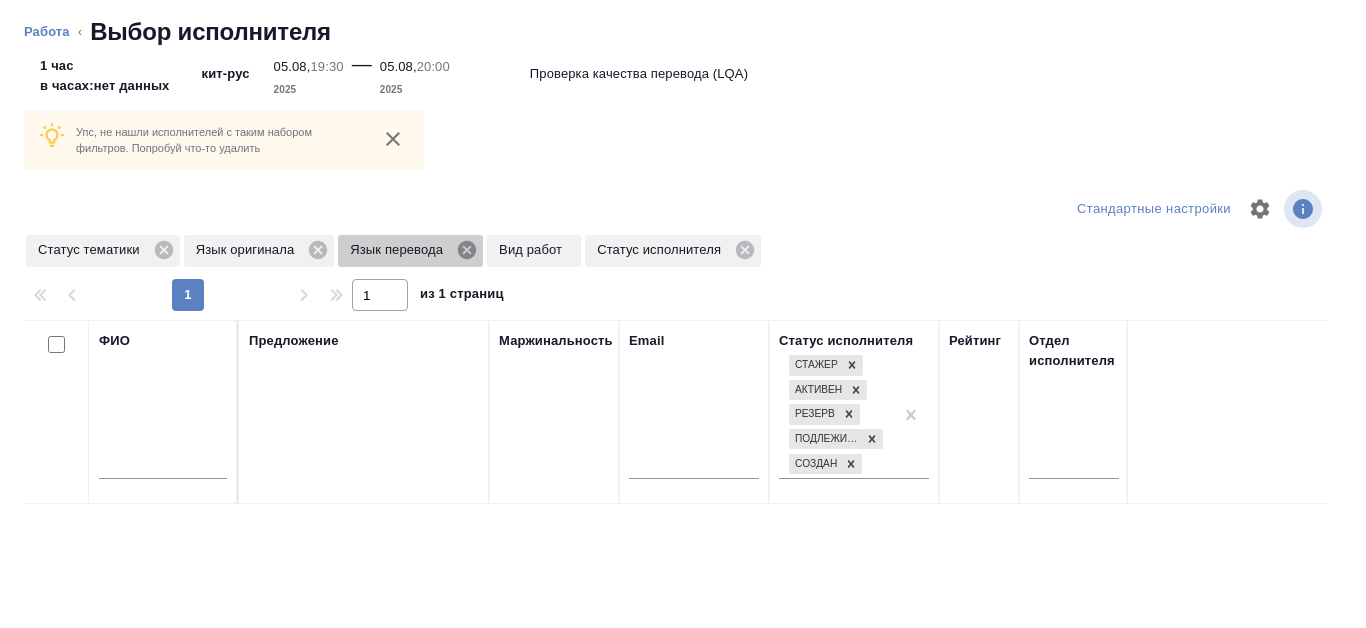 click 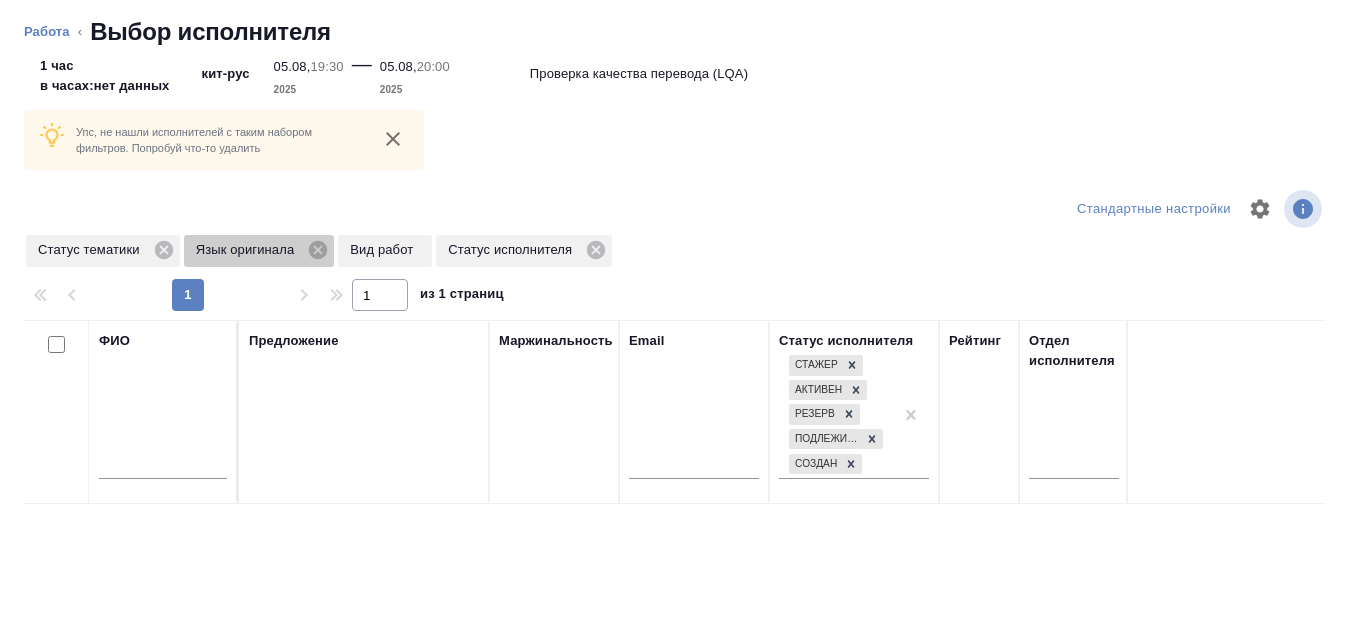 click 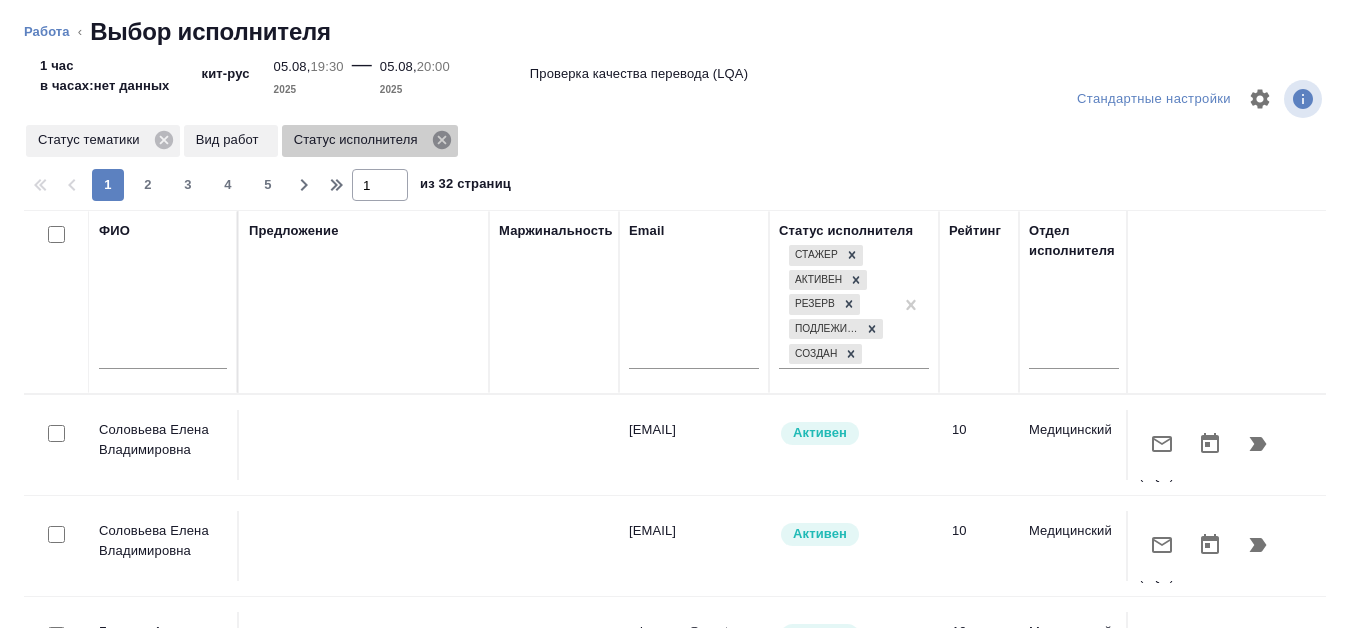 click 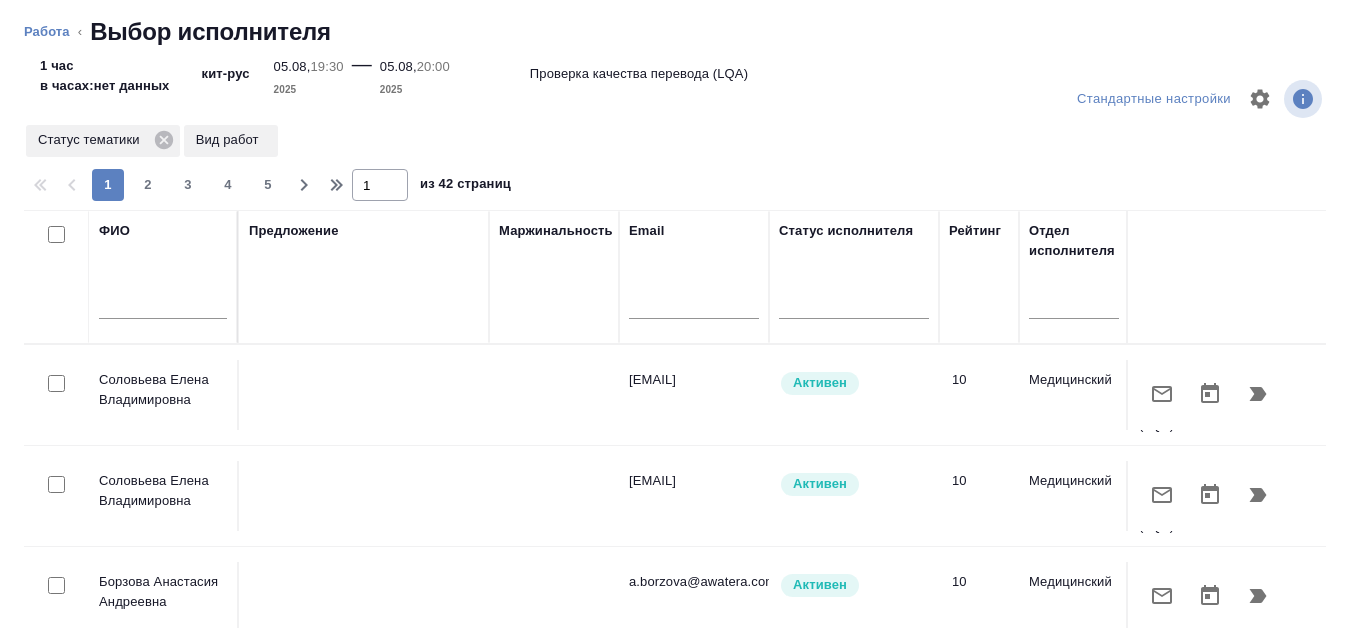 click at bounding box center (163, 308) 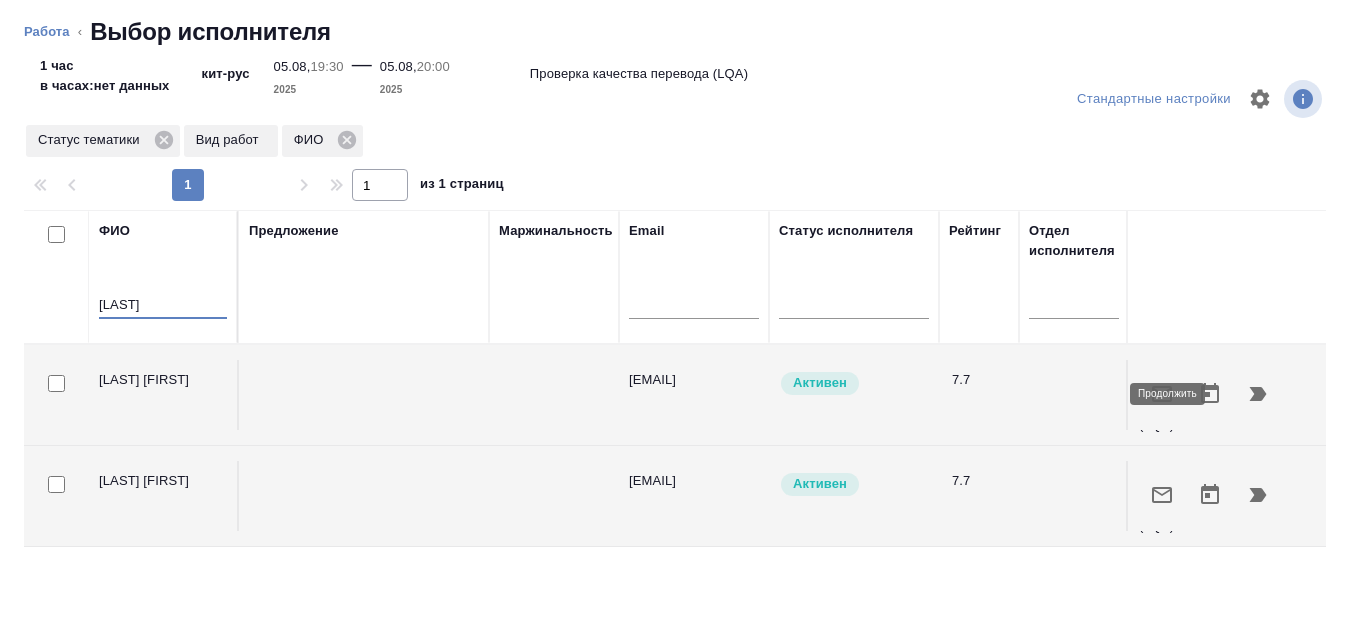type on "Канатаева" 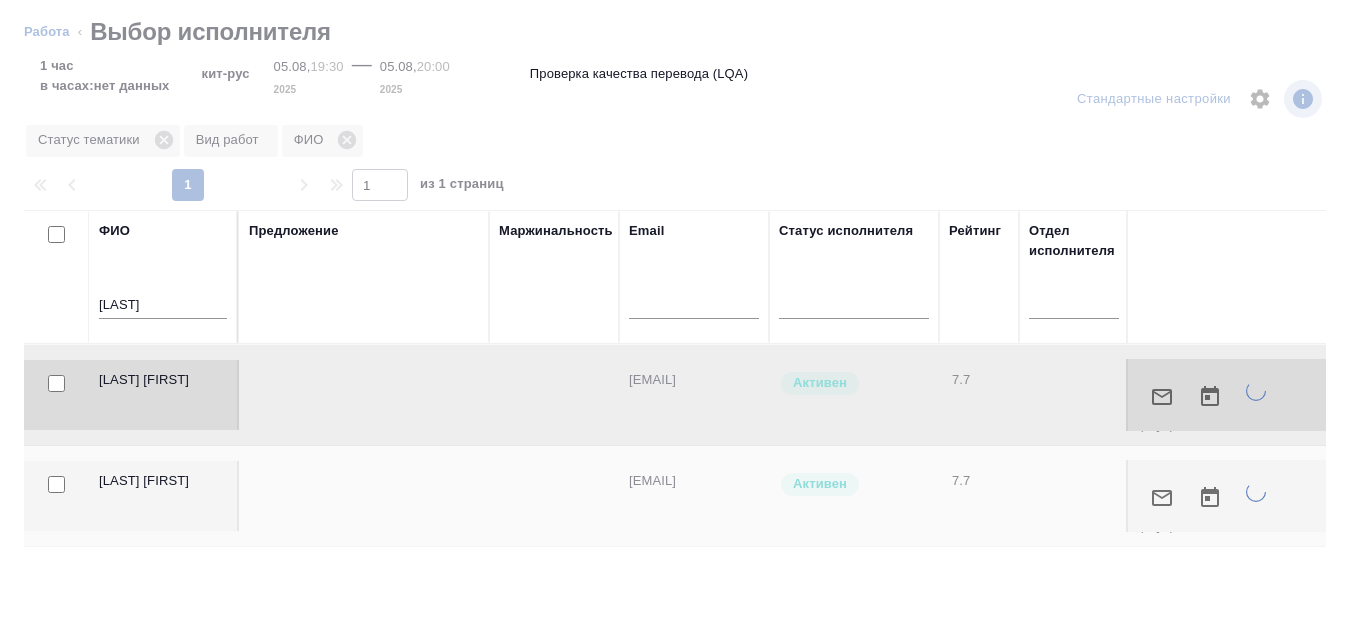 type on "x" 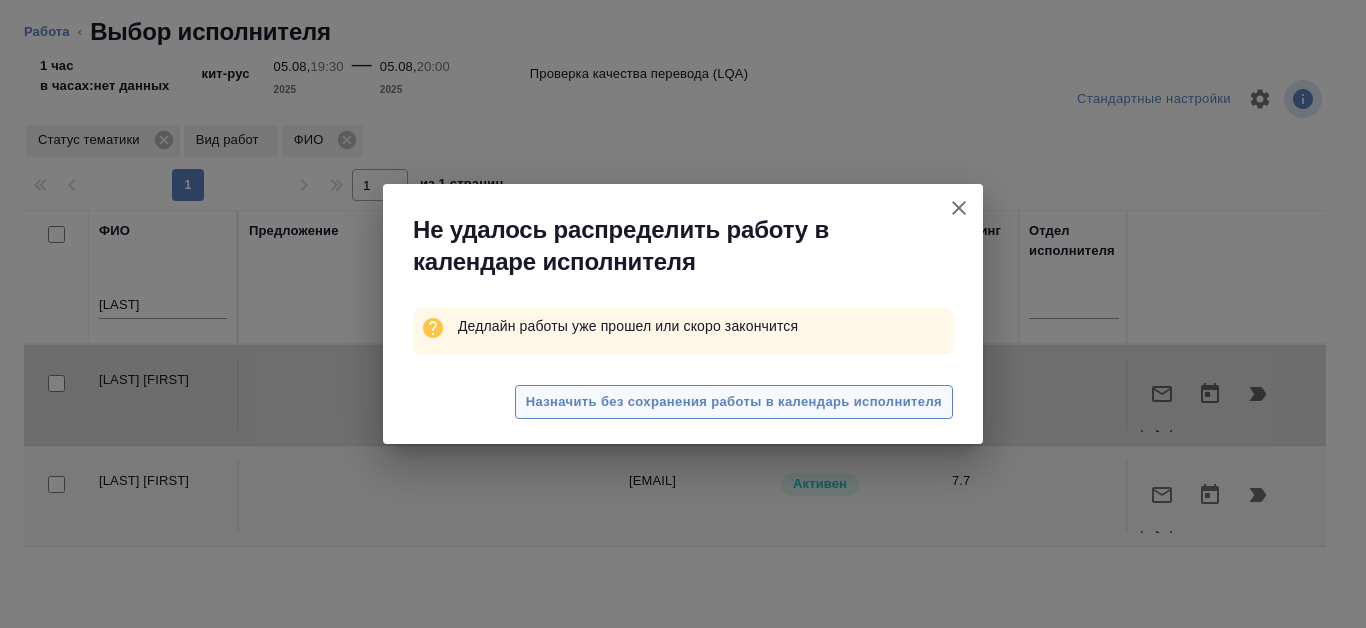 click on "Назначить без сохранения работы в календарь исполнителя" at bounding box center (734, 402) 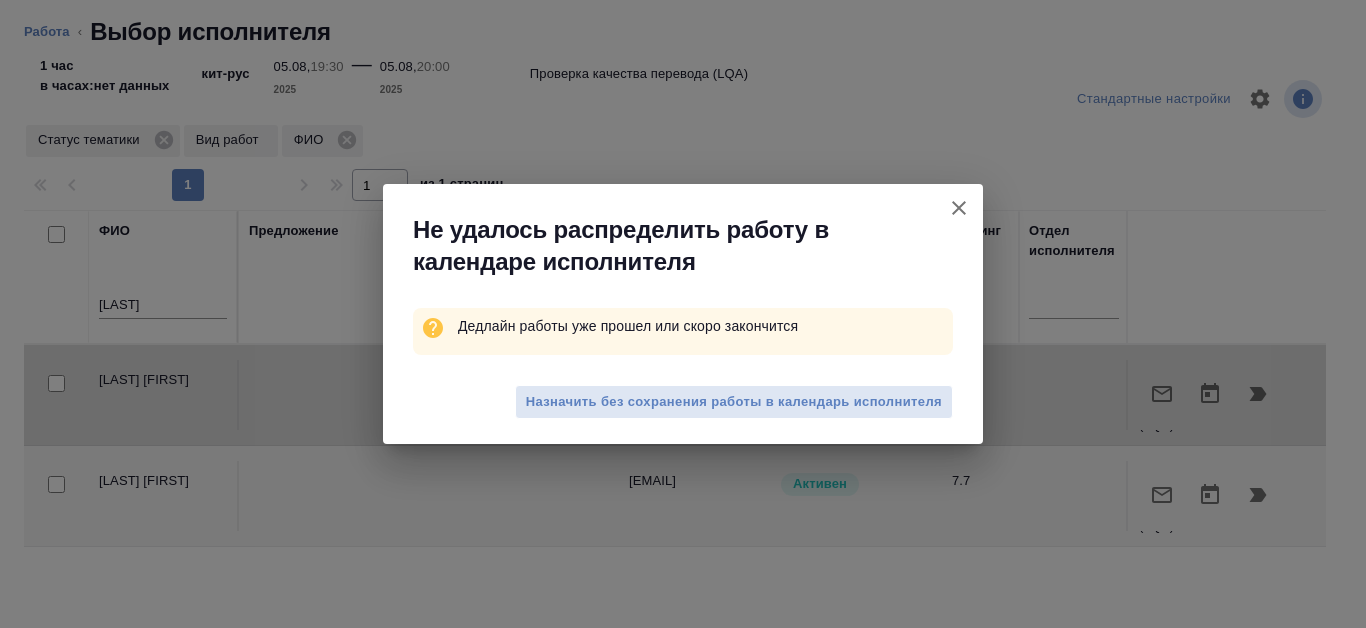 type on "x" 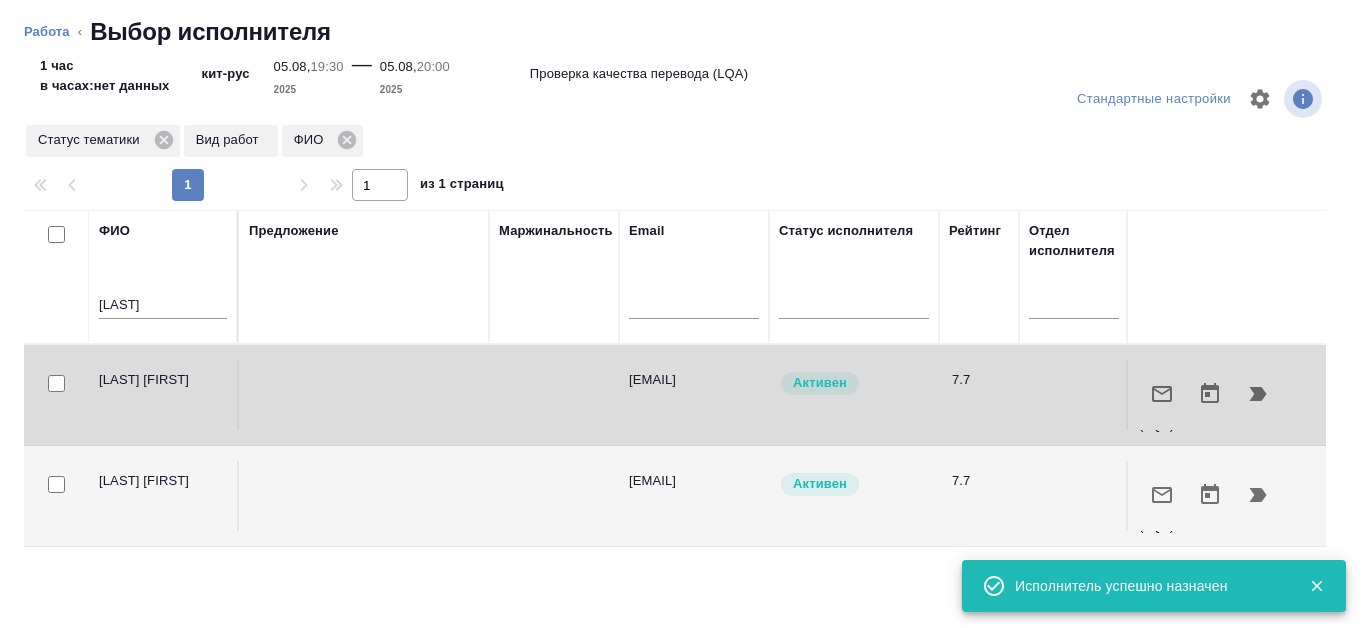 type on "x" 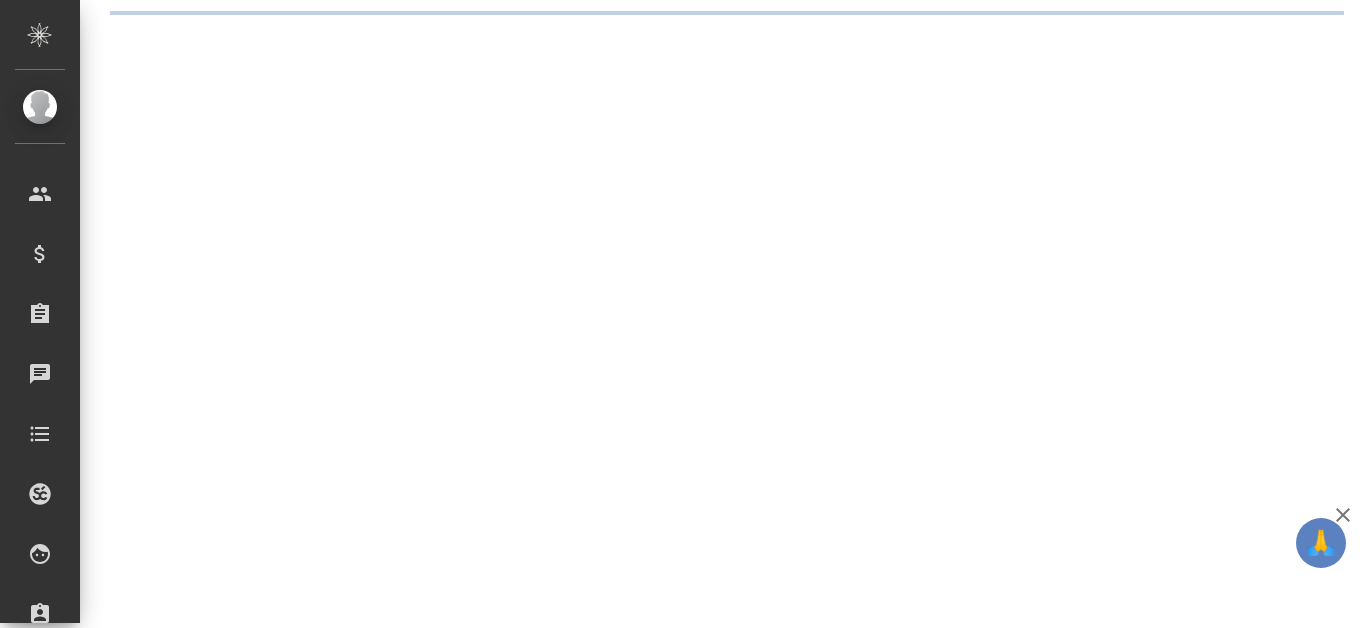 scroll, scrollTop: 0, scrollLeft: 0, axis: both 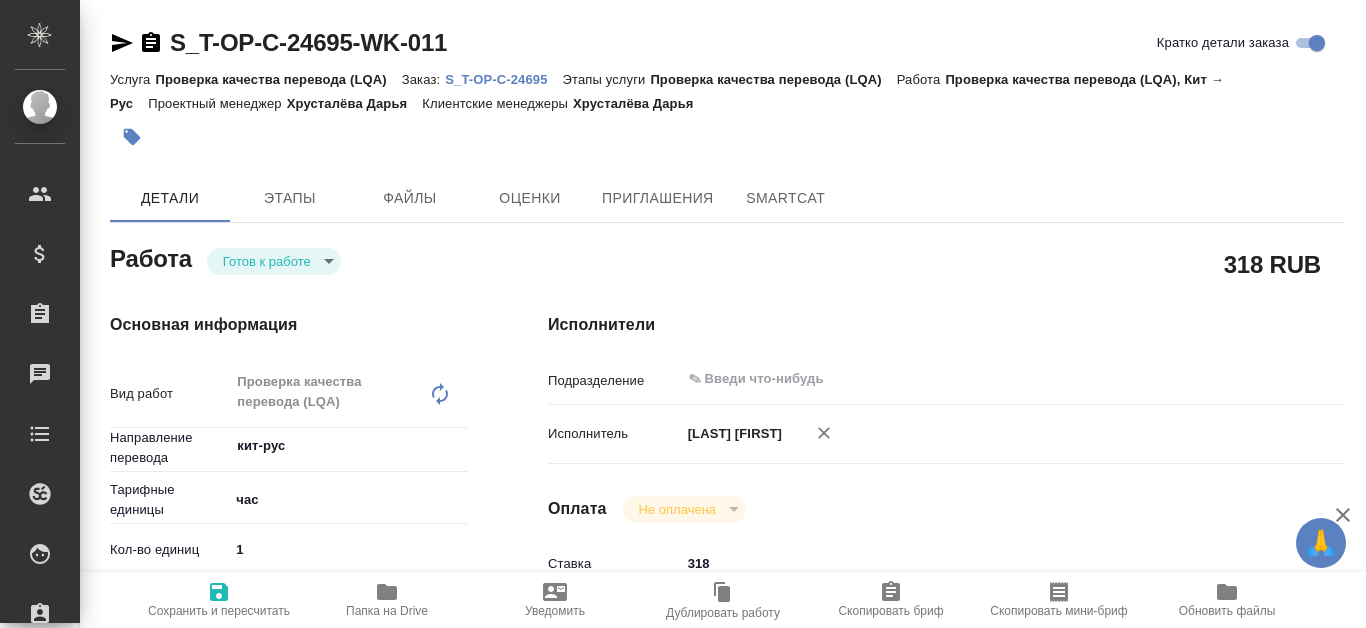type on "x" 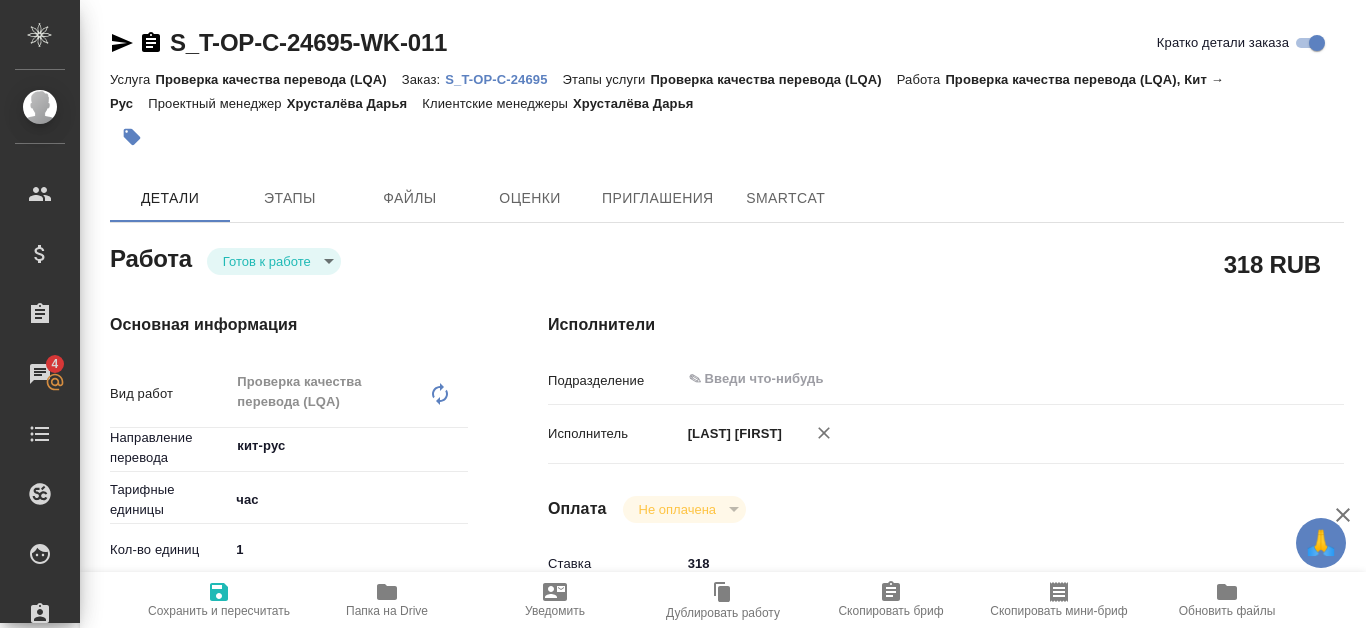 type on "x" 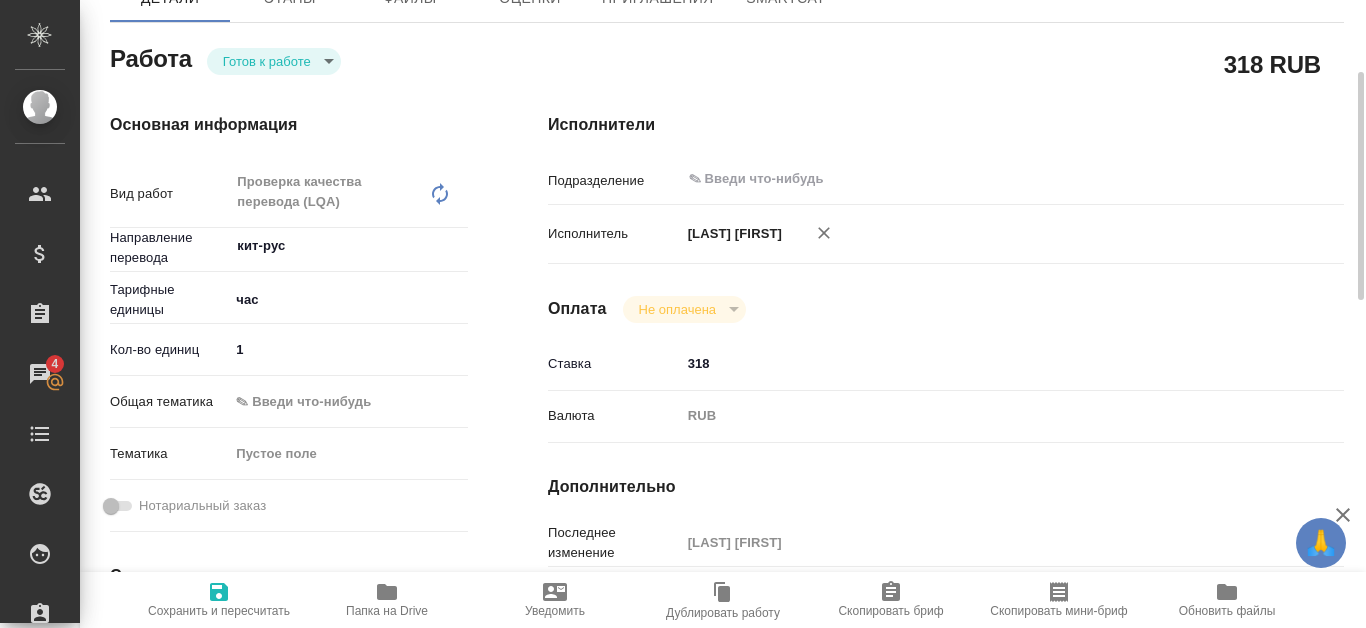 scroll, scrollTop: 0, scrollLeft: 0, axis: both 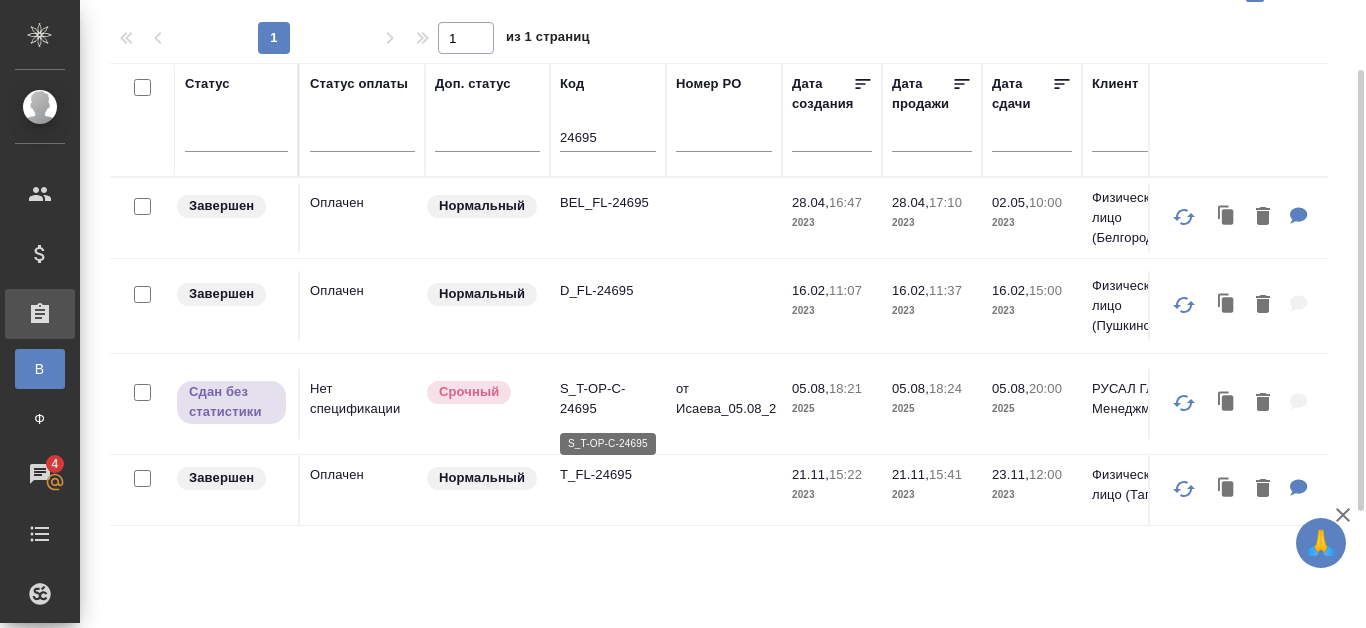 click on "S_T-OP-C-24695" at bounding box center [608, 399] 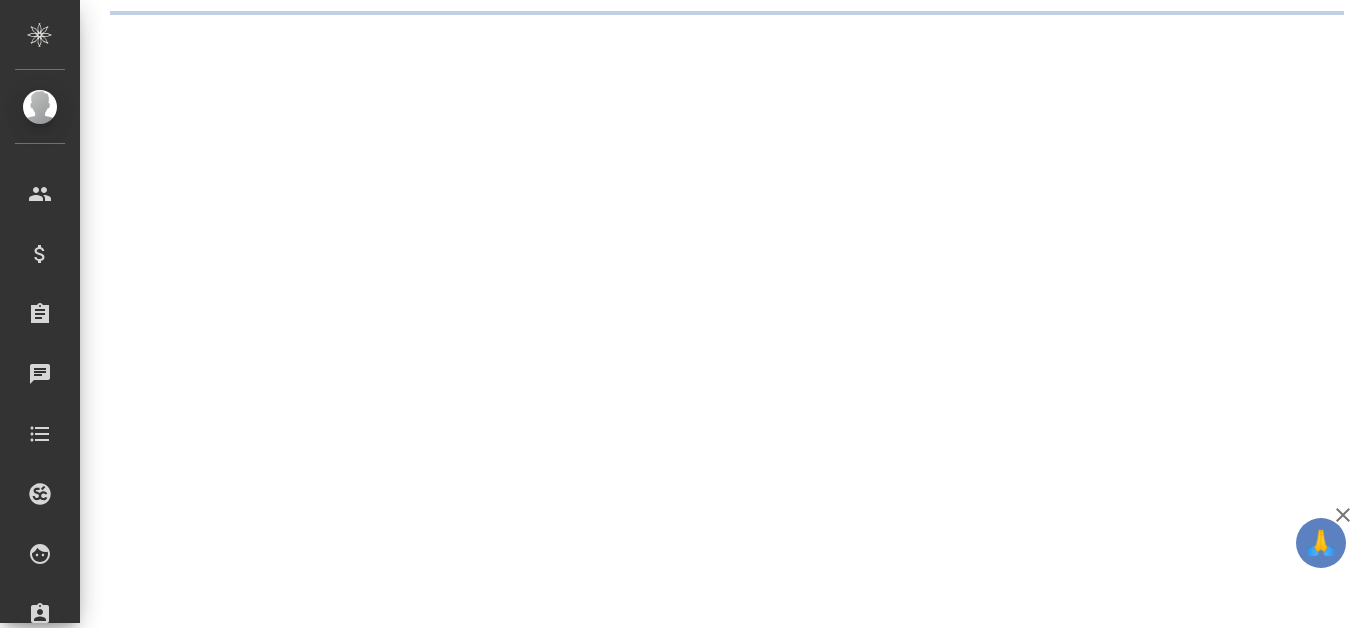 scroll, scrollTop: 0, scrollLeft: 0, axis: both 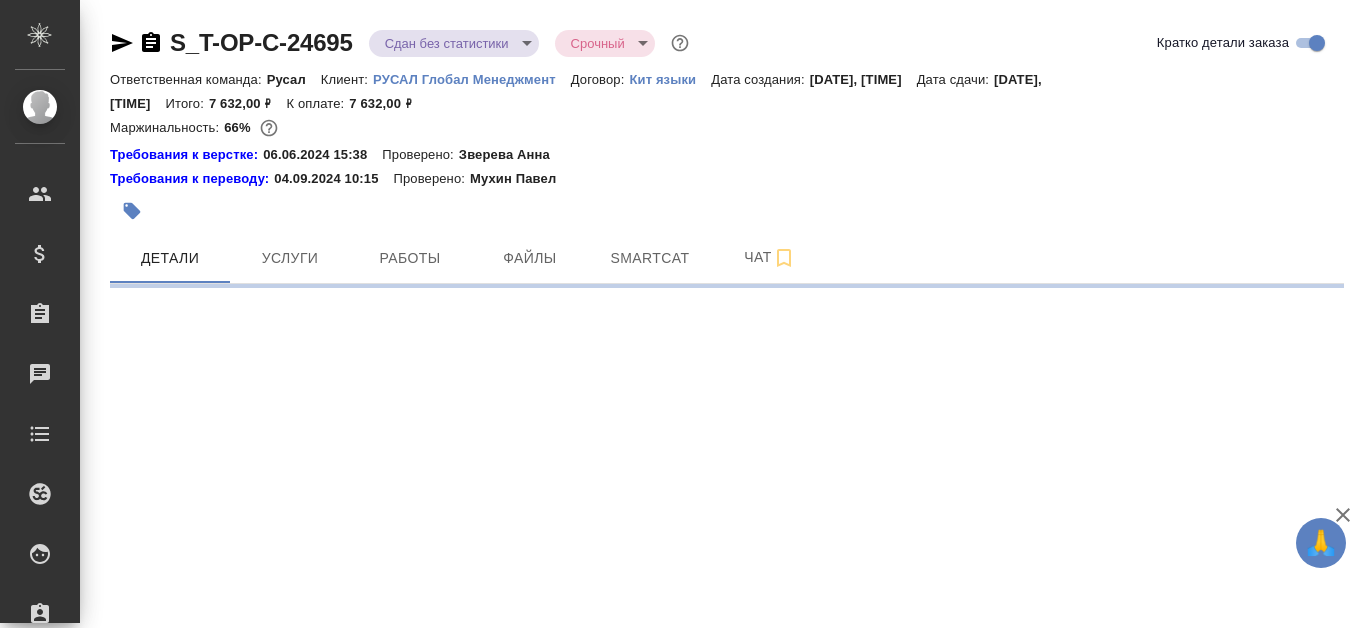 select on "RU" 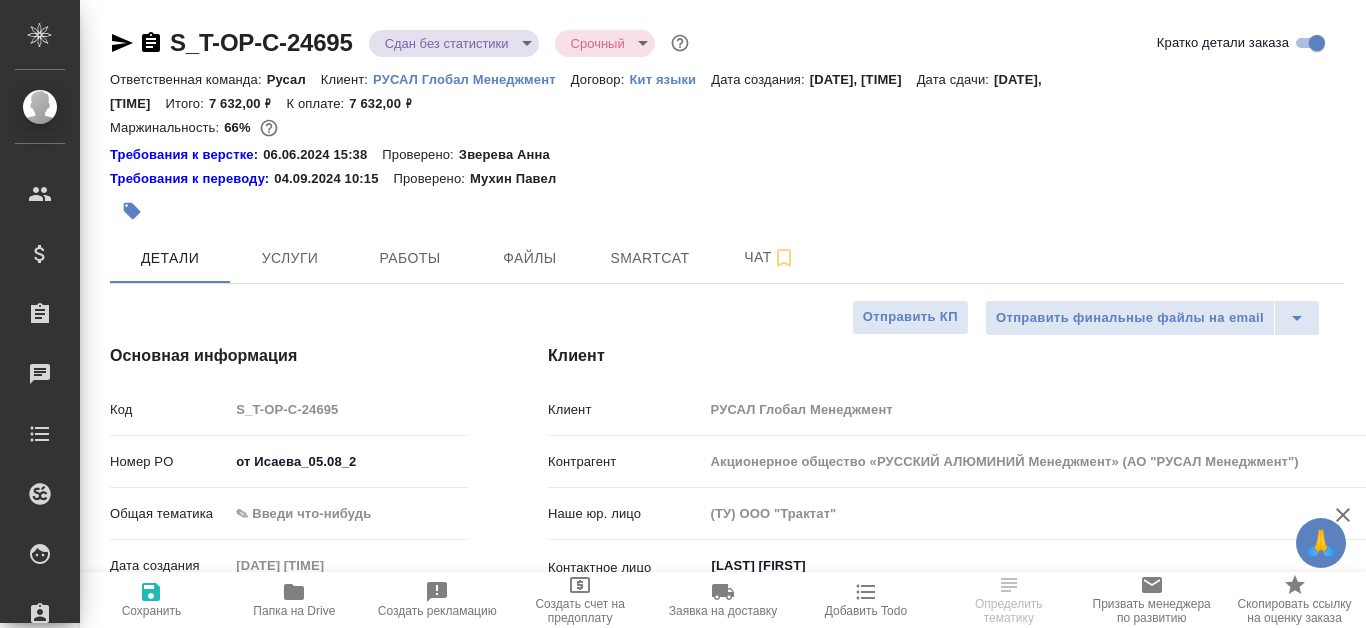 type on "x" 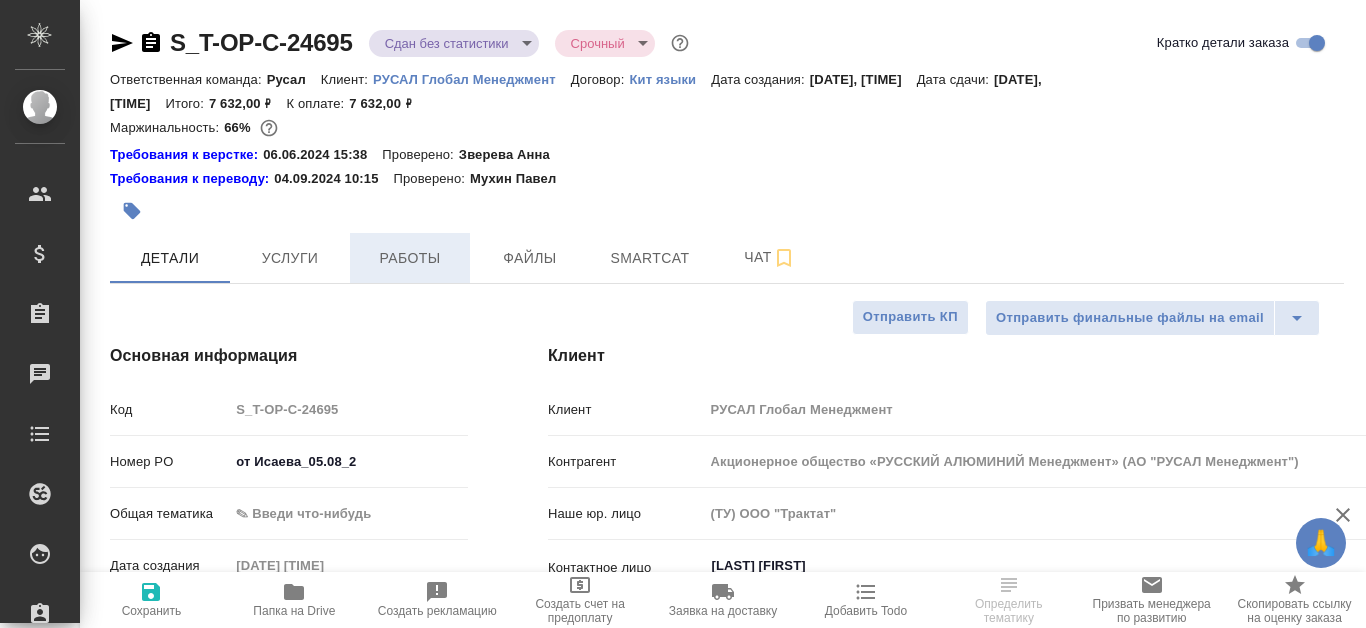 click on "Работы" at bounding box center (410, 258) 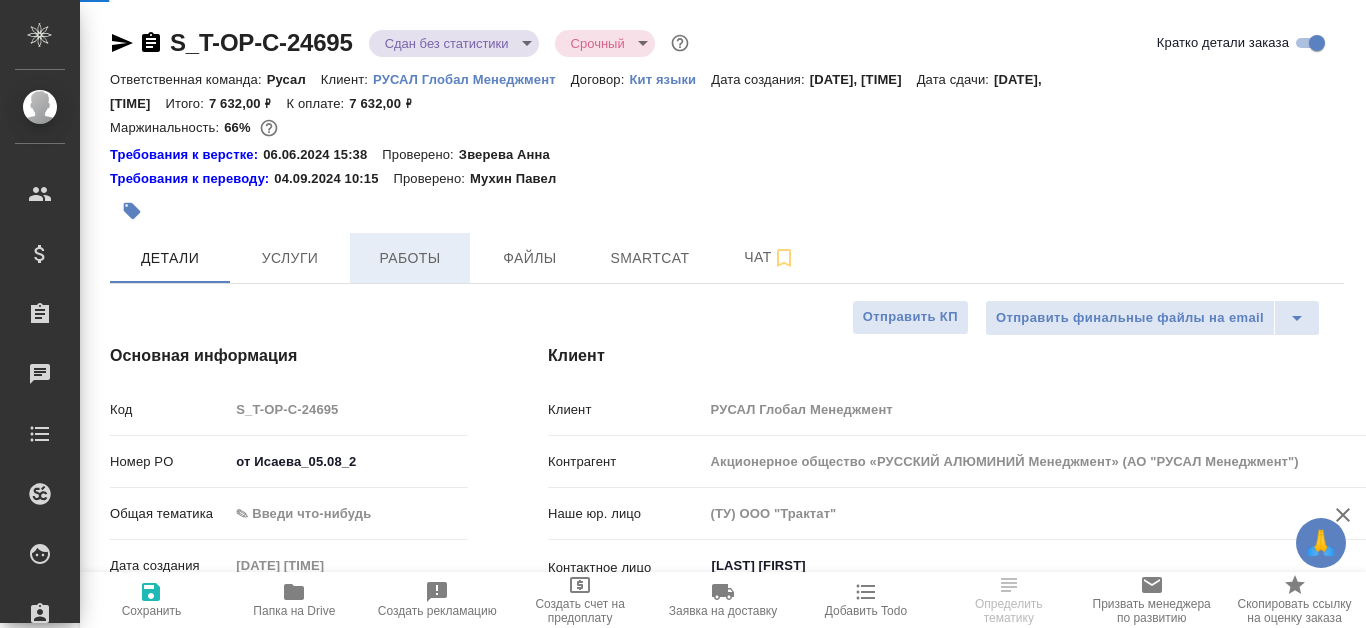 type on "Хрусталёва Дарья" 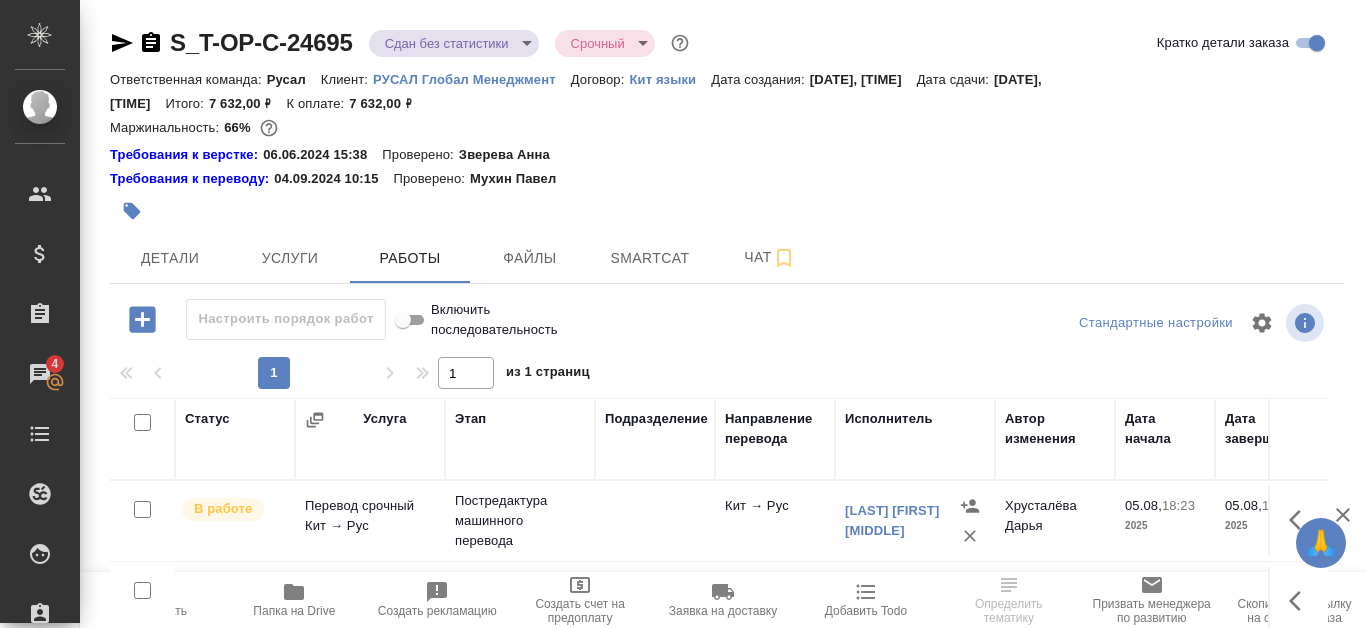 scroll, scrollTop: 271, scrollLeft: 0, axis: vertical 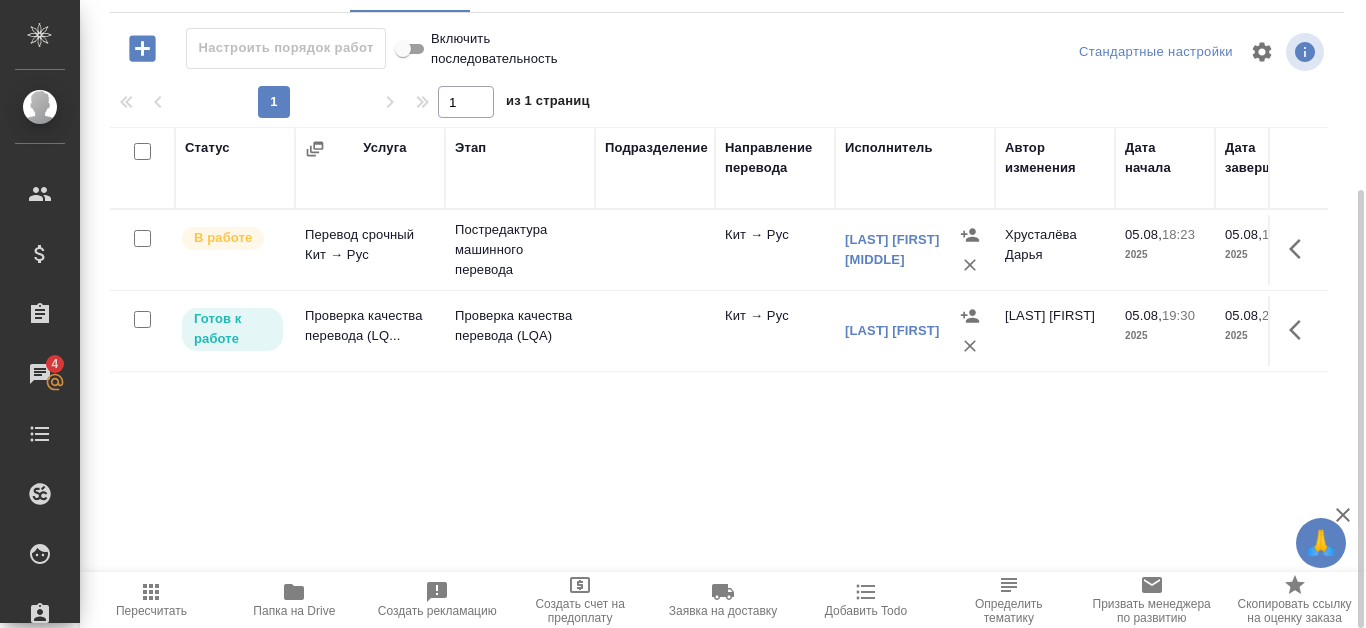 click on "Статус Услуга Этап Подразделение Направление перевода Исполнитель Автор изменения Дата начала Дата завершения Общий объем Оплачиваемый объем Тариф Итого Прогресс исполнителя в SC Оценка Автор оценки Файлы   В работе Перевод срочный Кит → Рус Постредактура машинного перевода Кит → Рус Босенко  Анна Андреевна Хрусталёва Дарья 05.08,  18:23 2025 05.08,  19:30 2025 771 слово 771 слово 2,4 RUB 1 850,4 RUB 0.00% - 1 файл Готов к работе Проверка качества перевода (LQ... Проверка качества перевода (LQA) Кит → Рус Канатаева Екатерина Канатаева Екатерина 05.08,  19:30 2025 05.08,  20:00 2025 1 час 1 час 318 RUB 318 RUB -" at bounding box center [719, 352] 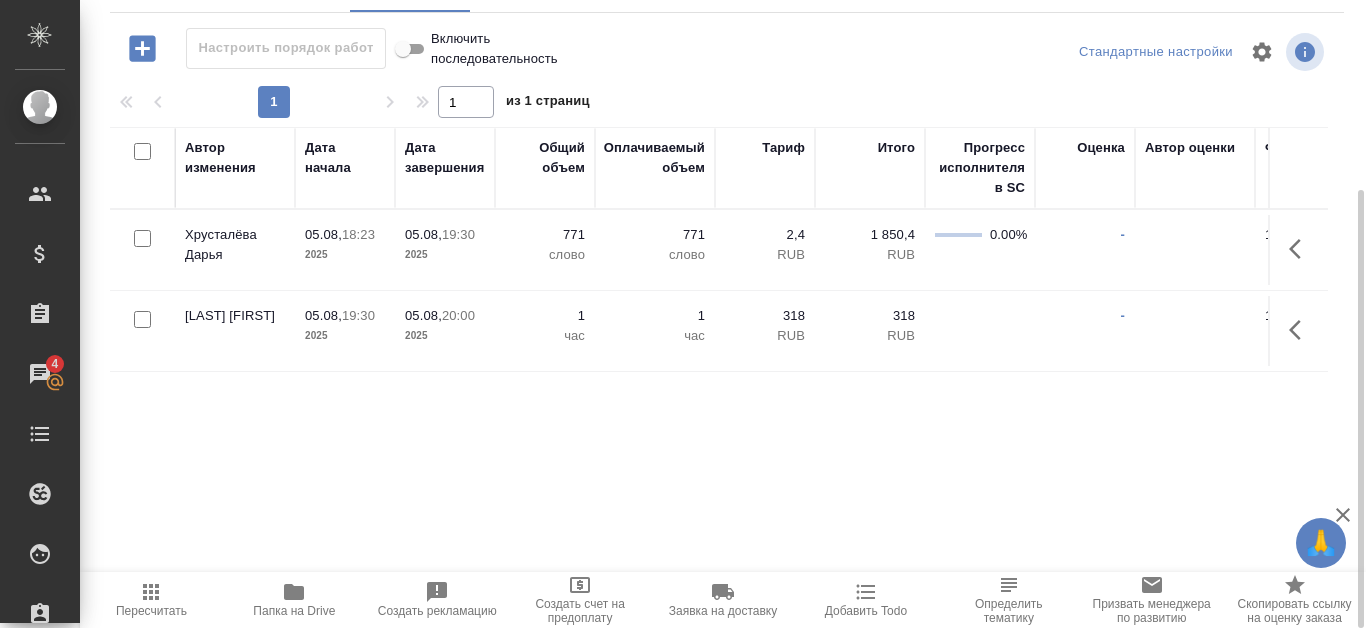scroll, scrollTop: 0, scrollLeft: 927, axis: horizontal 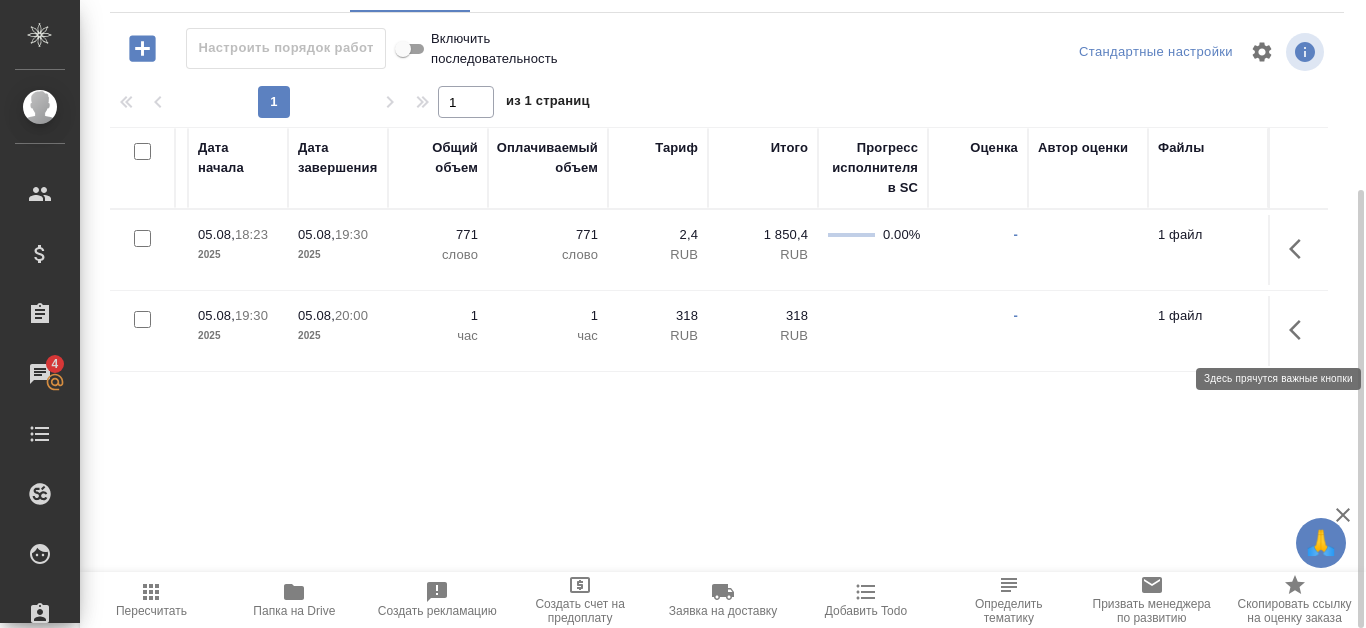 click 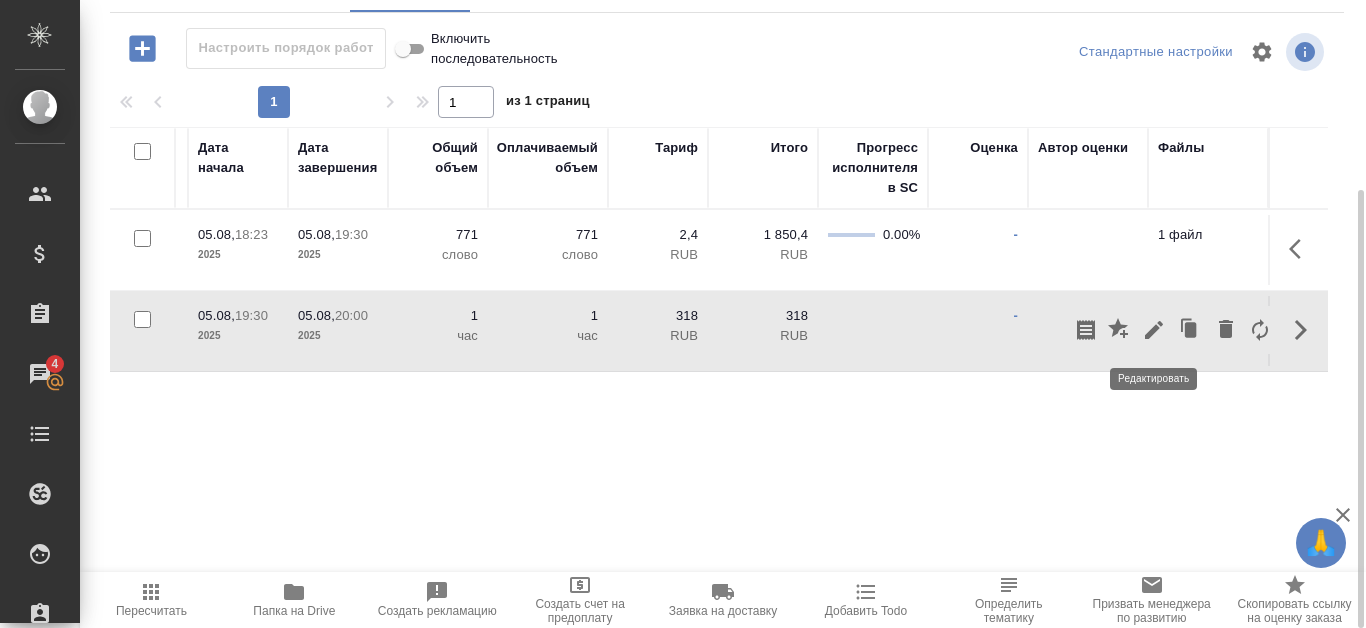 click 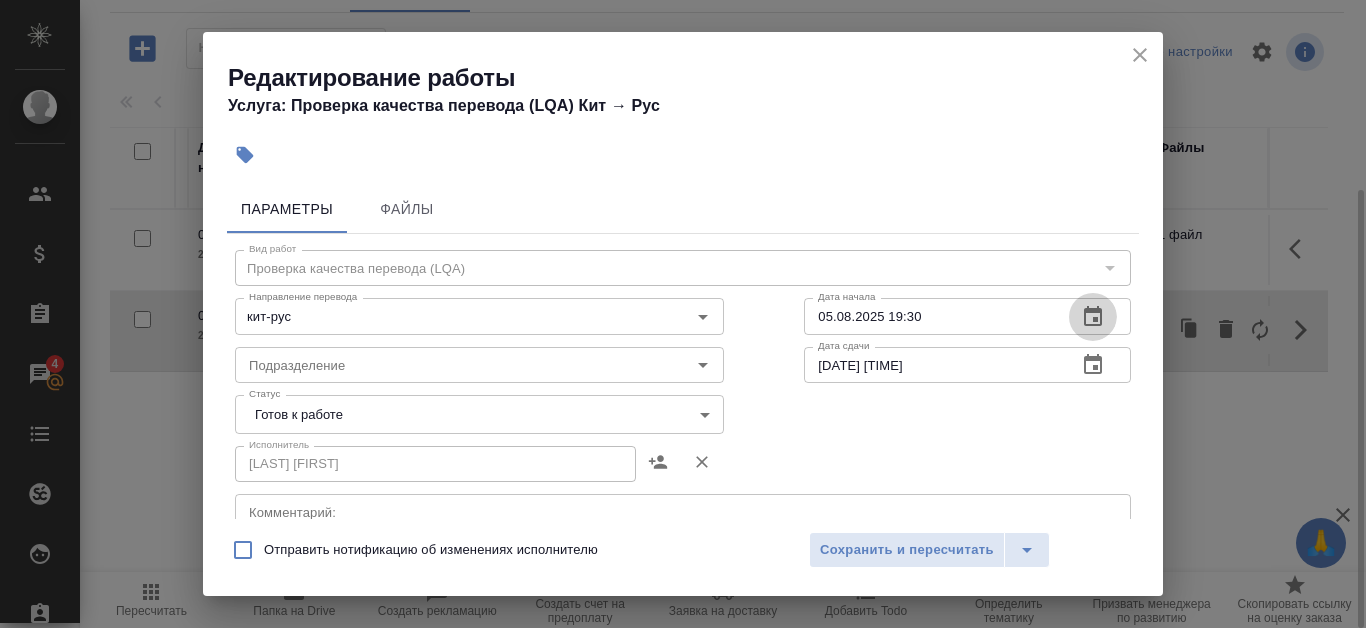 click 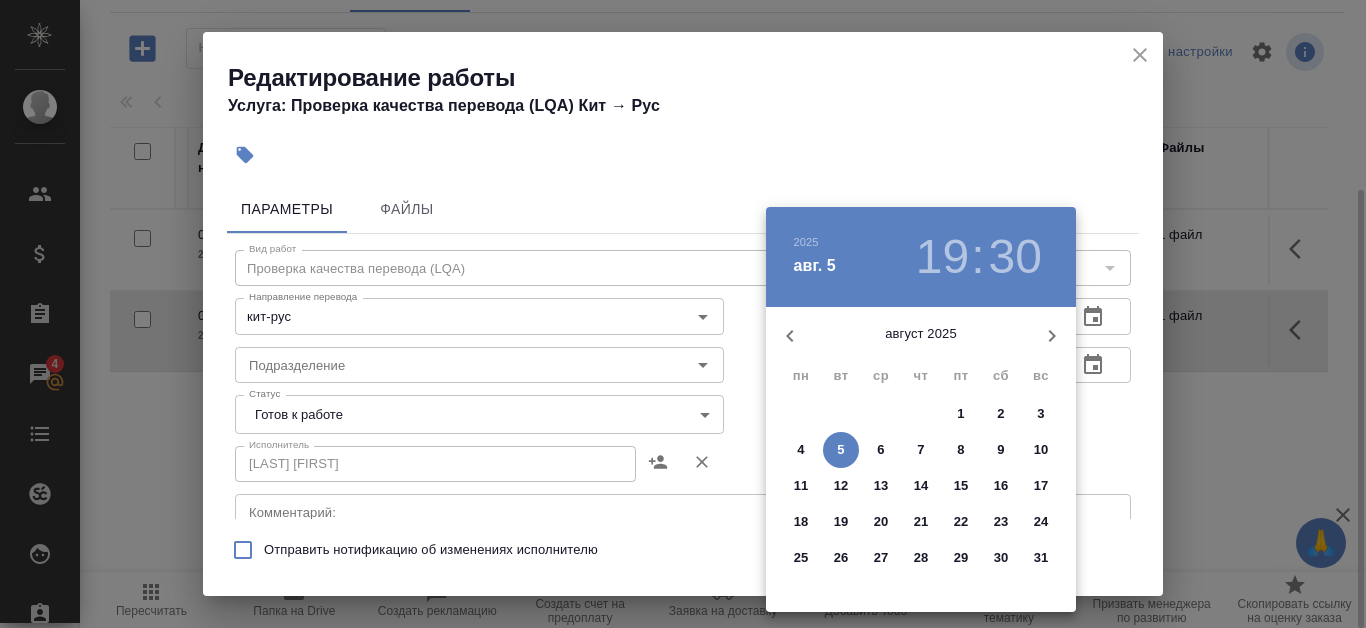 click on "30" at bounding box center (1015, 257) 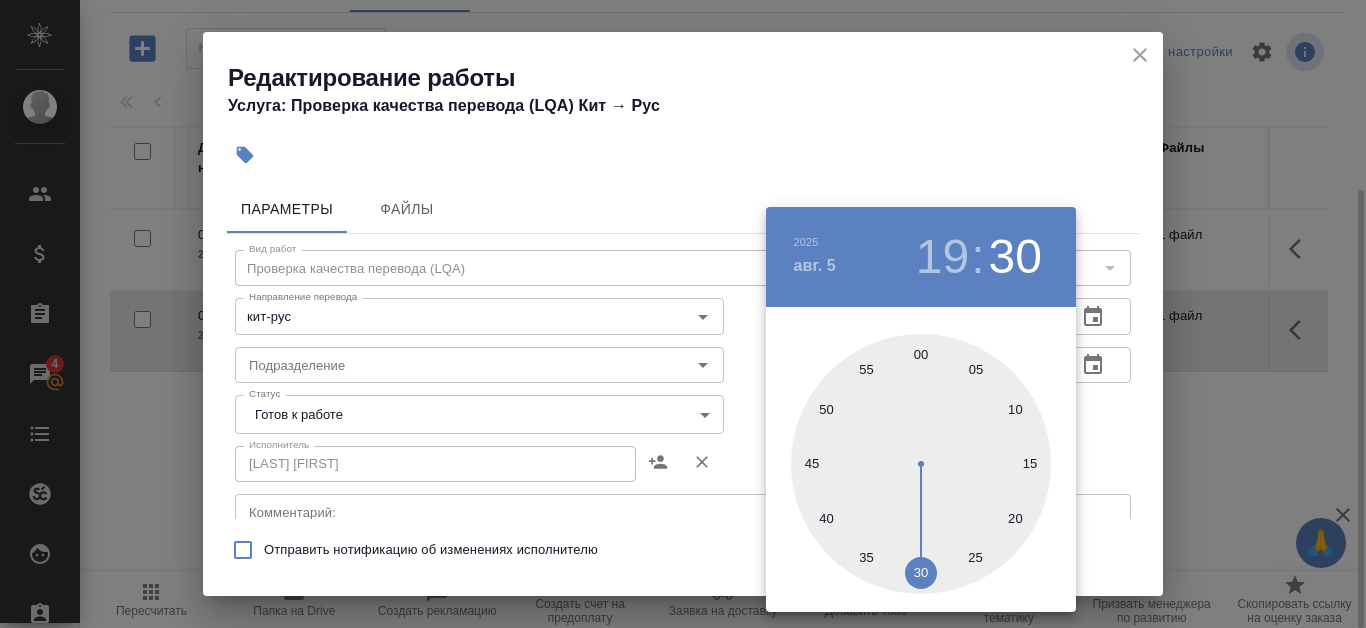 click at bounding box center (921, 464) 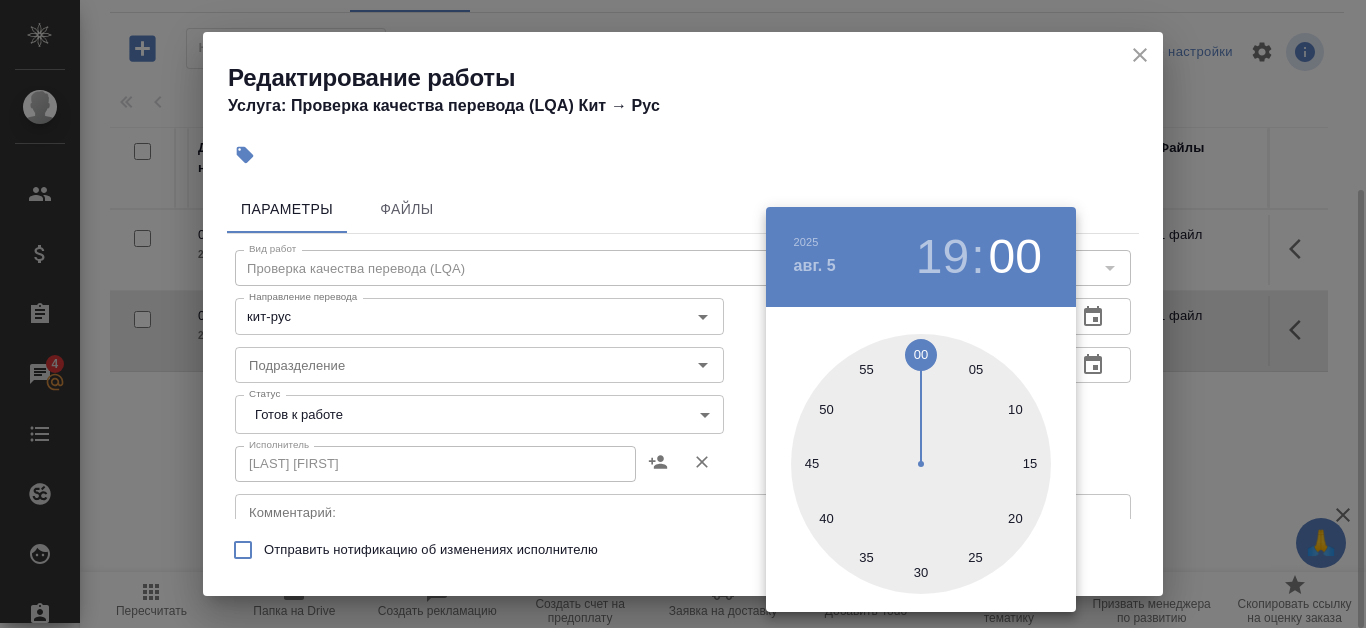 click at bounding box center (683, 314) 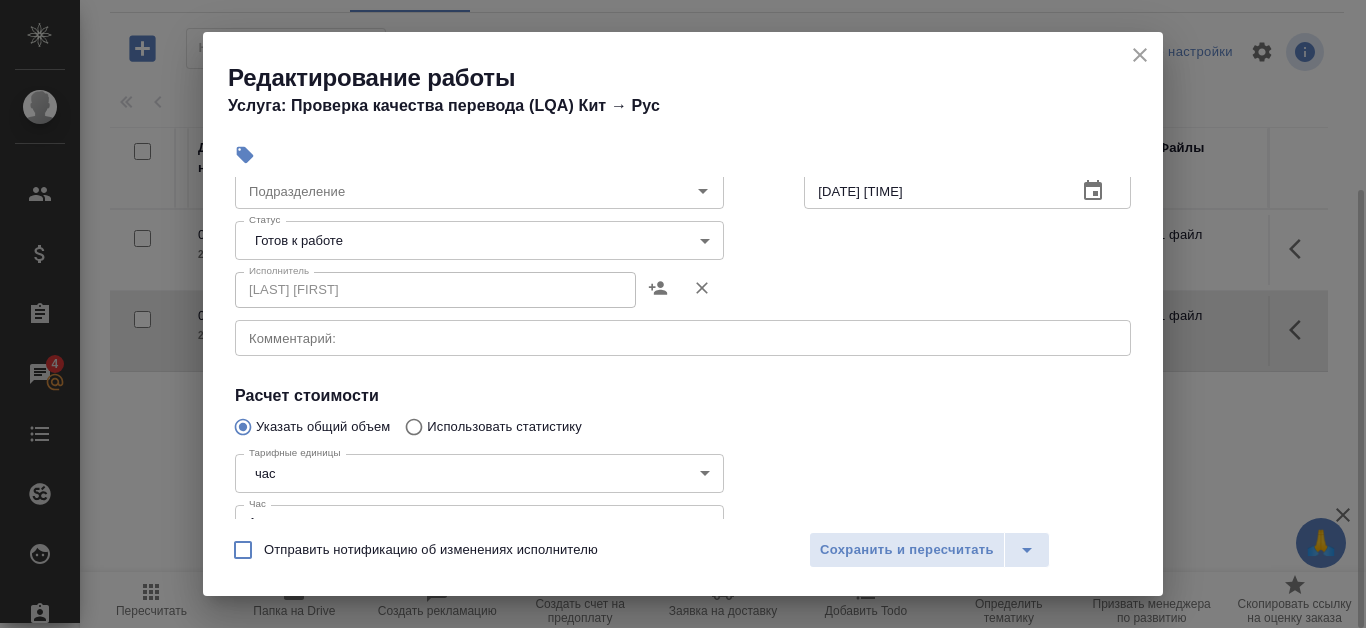 scroll, scrollTop: 140, scrollLeft: 0, axis: vertical 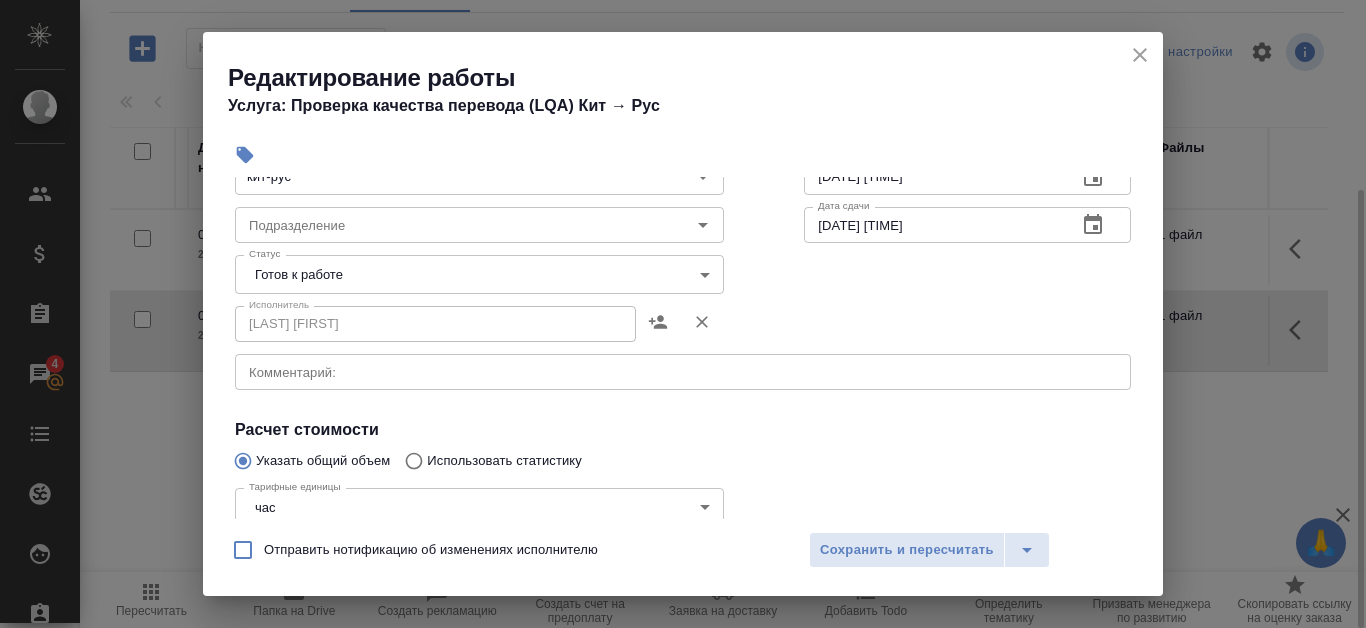 click on "🙏 .cls-1
fill:#fff;
AWATERA Kanataeva Ekaterina Клиенты Спецификации Заказы 4 Чаты Todo Проекты SC Исполнители Кандидаты Работы Входящие заявки Заявки на доставку Рекламации Проекты процессинга Конференции Выйти S_T-OP-C-24695 Сдан без статистики distributed Срочный urgent Кратко детали заказа Ответственная команда: Русал Клиент: РУСАЛ Глобал Менеджмент Договор: Кит языки Дата создания: 05.08.2025, 18:21 Дата сдачи: 05.08.2025, 20:00 Итого: 7 632,00 ₽ К оплате: 7 632,00 ₽ Маржинальность: 66% Требования к верстке: 06.06.2024 15:38 Проверено: Зверева Анна  Требования к переводу: 04.09.2024 10:15 Проверено: Детали 1" at bounding box center [683, 314] 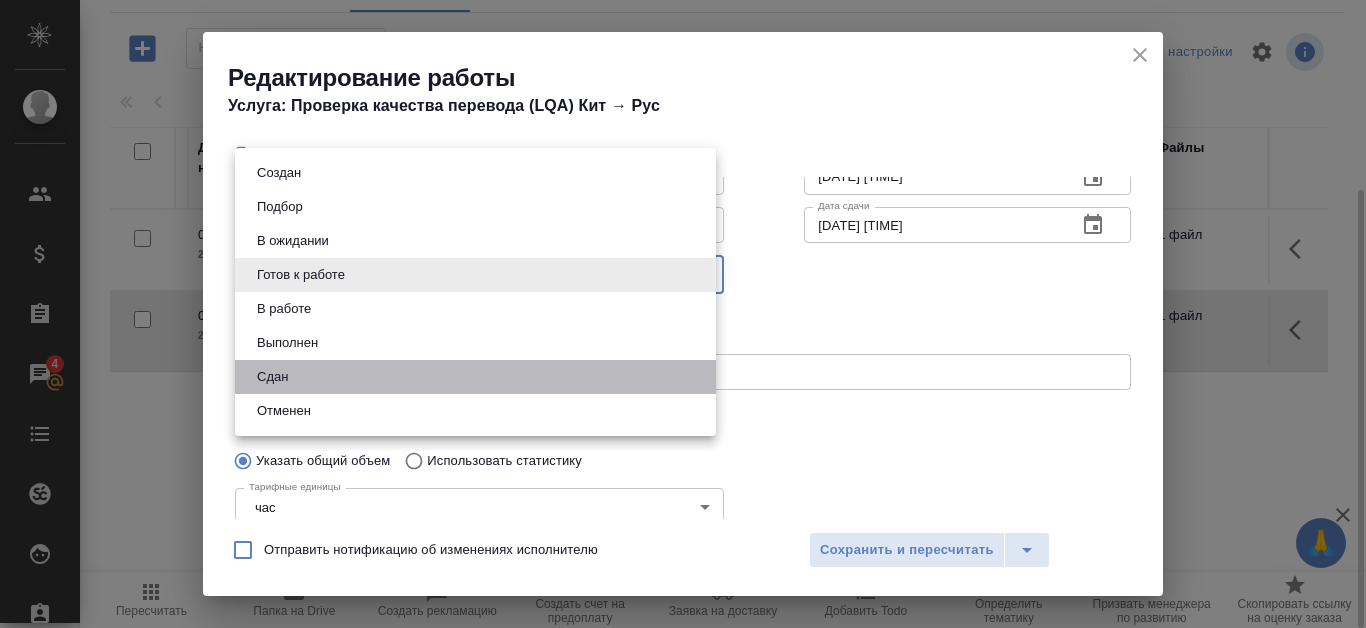 click on "Сдан" at bounding box center (475, 377) 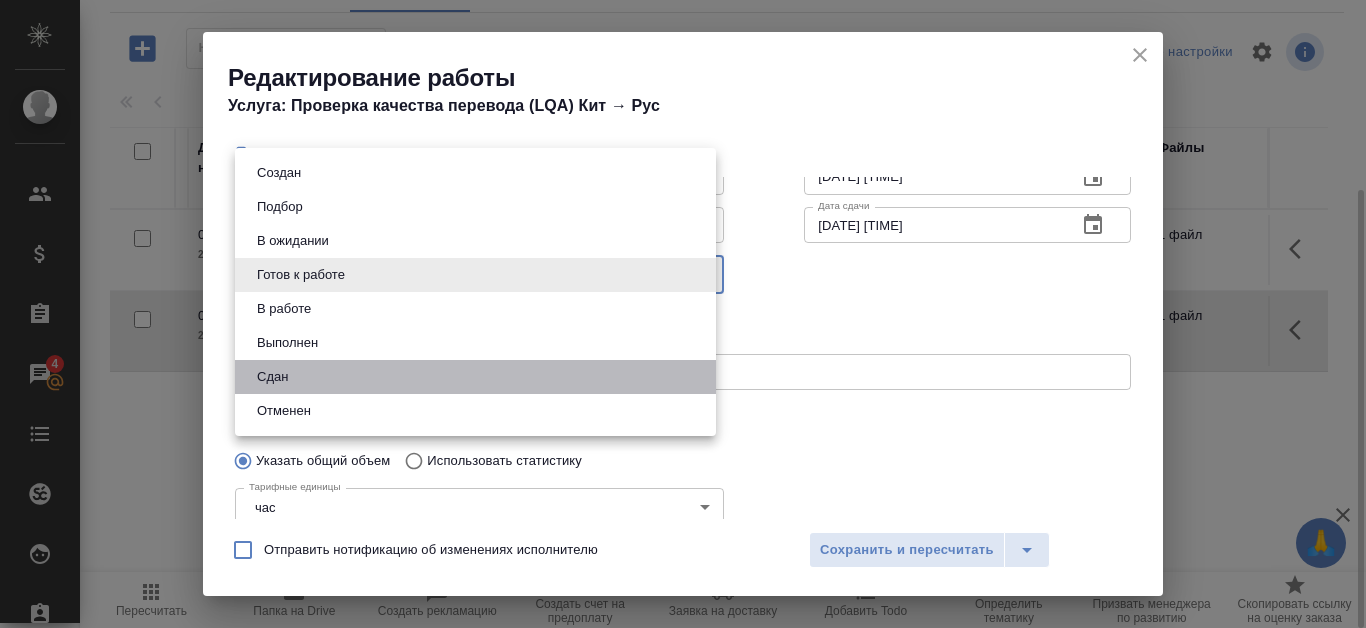 type on "closed" 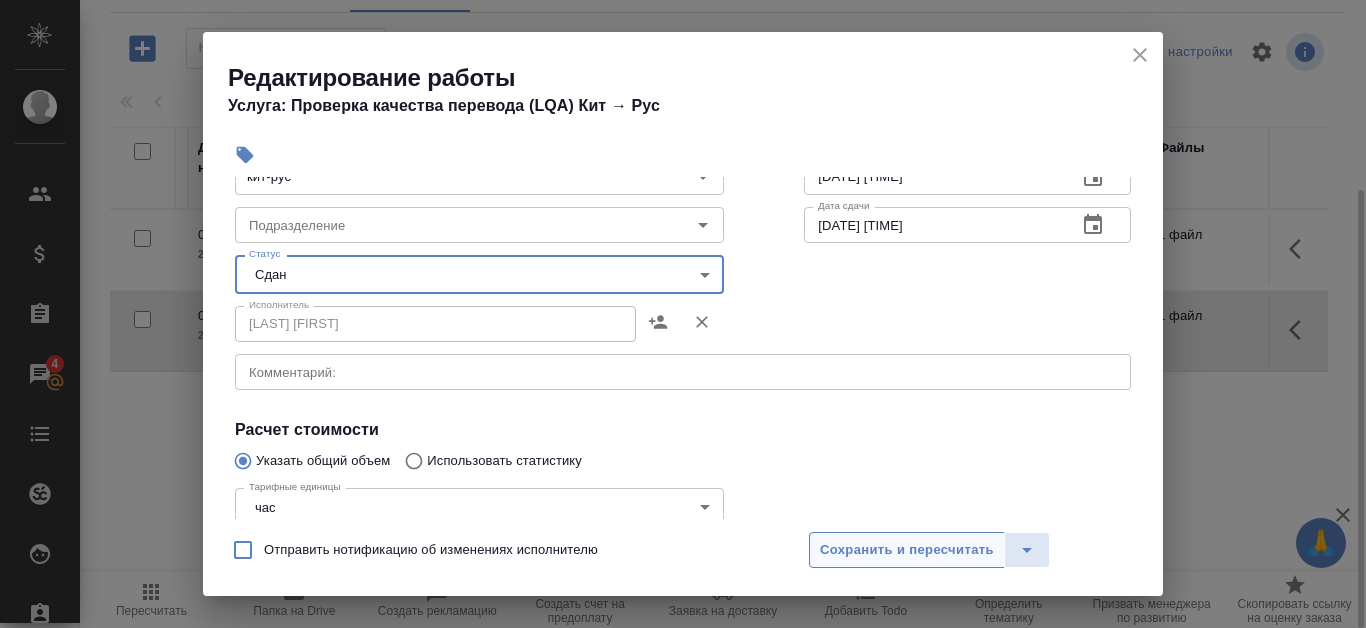 click on "Сохранить и пересчитать" at bounding box center [907, 550] 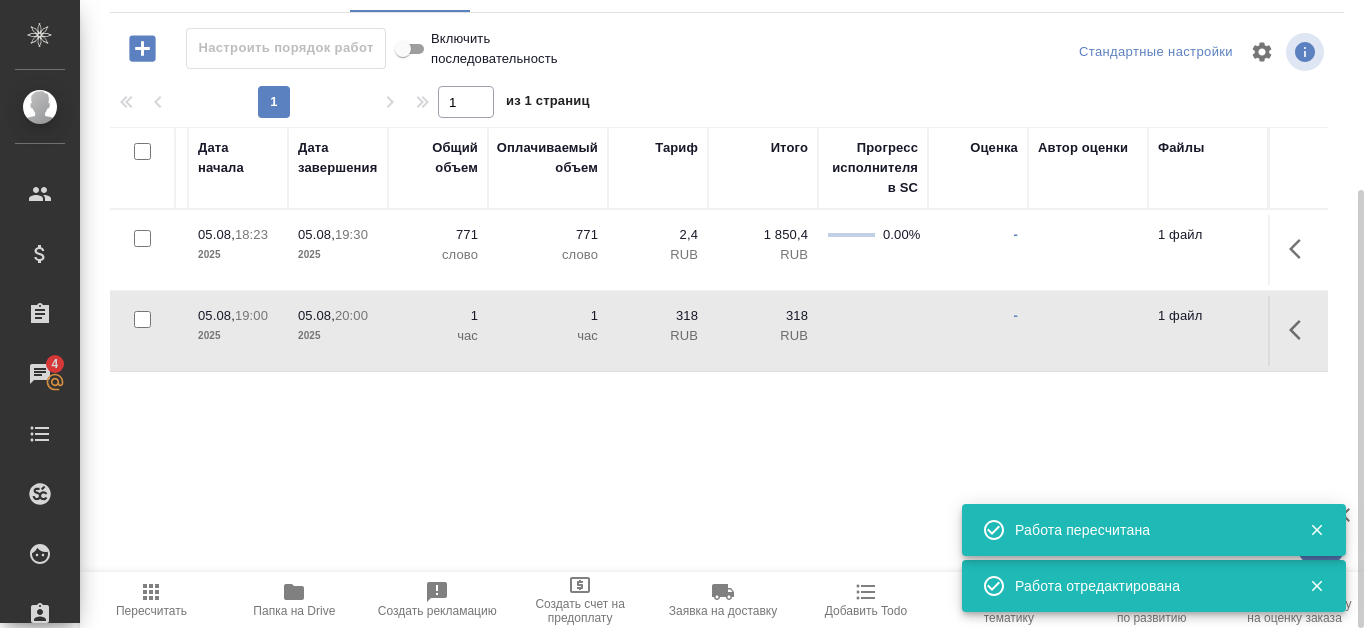 click on "Добавить Todo" at bounding box center [865, 600] 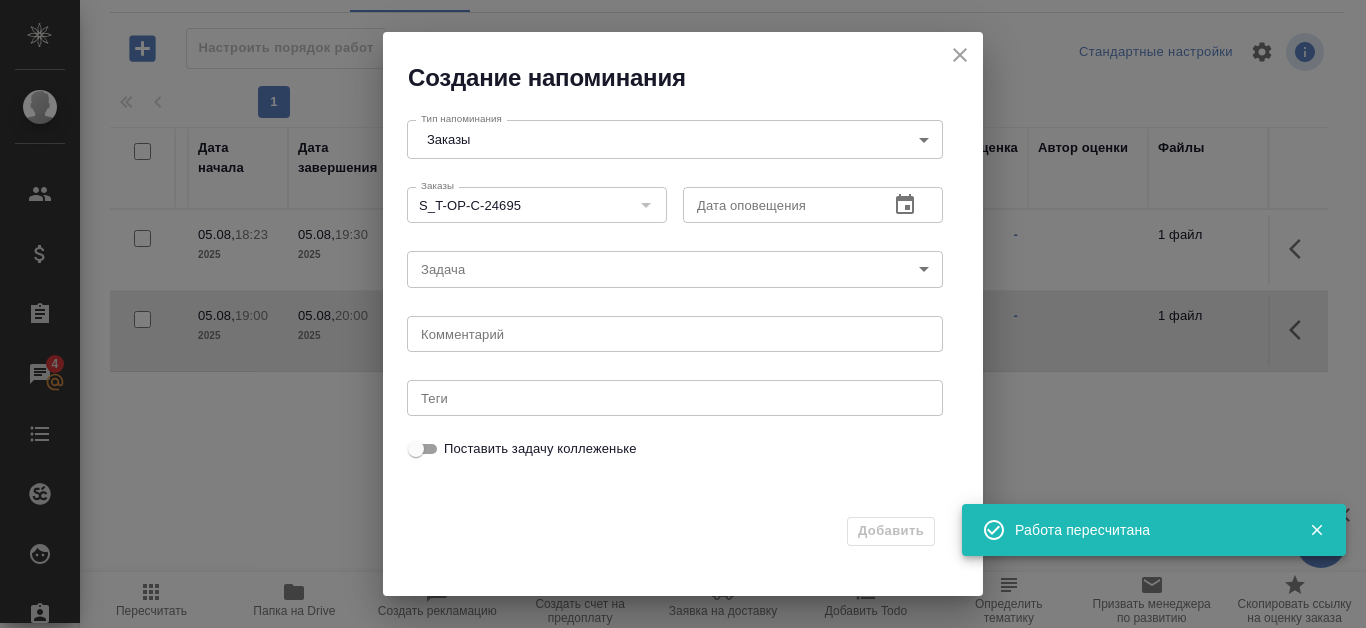 click 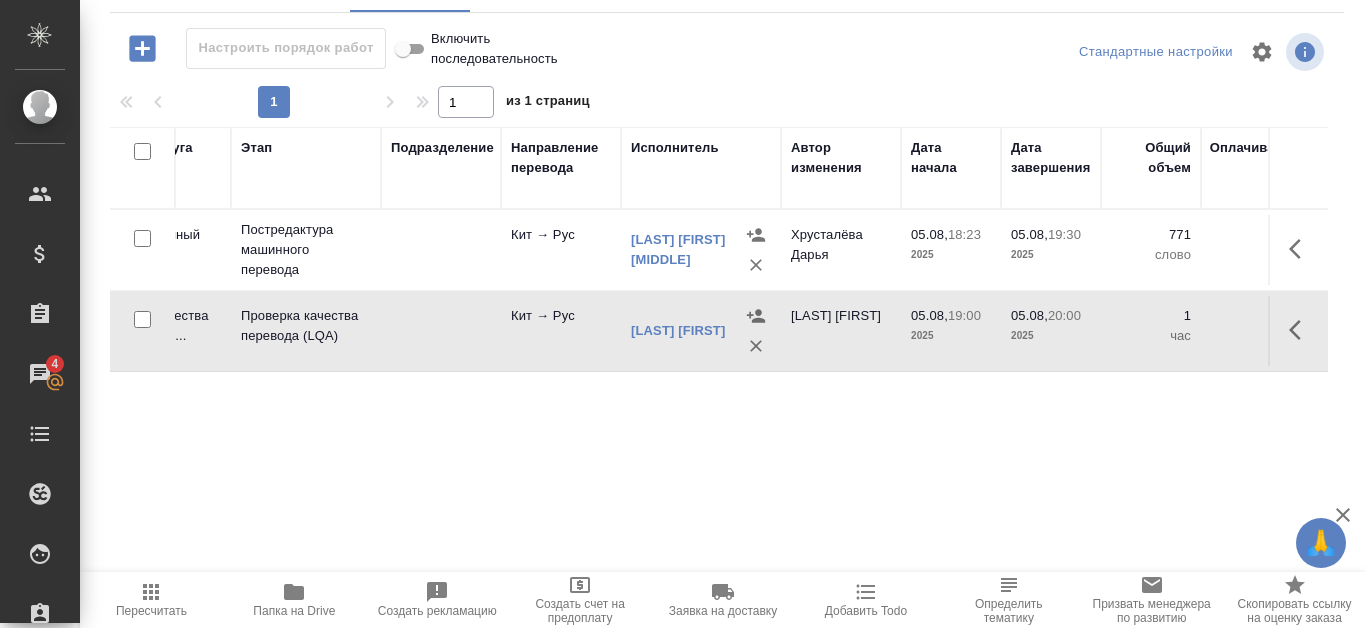 scroll, scrollTop: 0, scrollLeft: 0, axis: both 